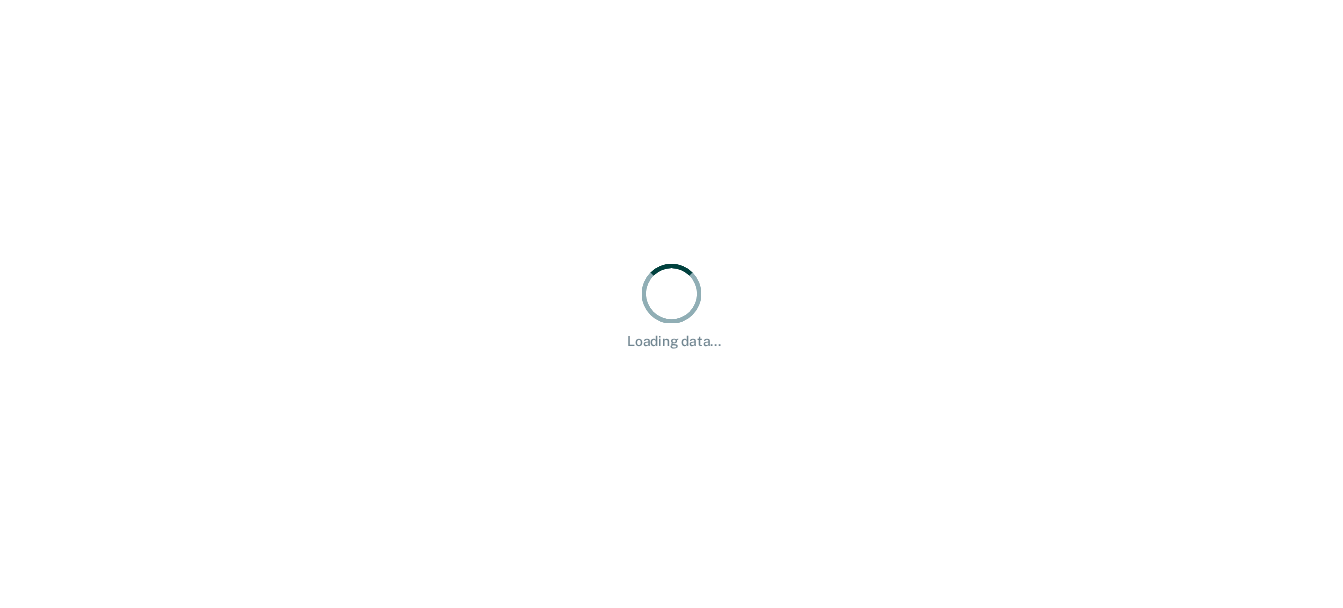 scroll, scrollTop: 0, scrollLeft: 0, axis: both 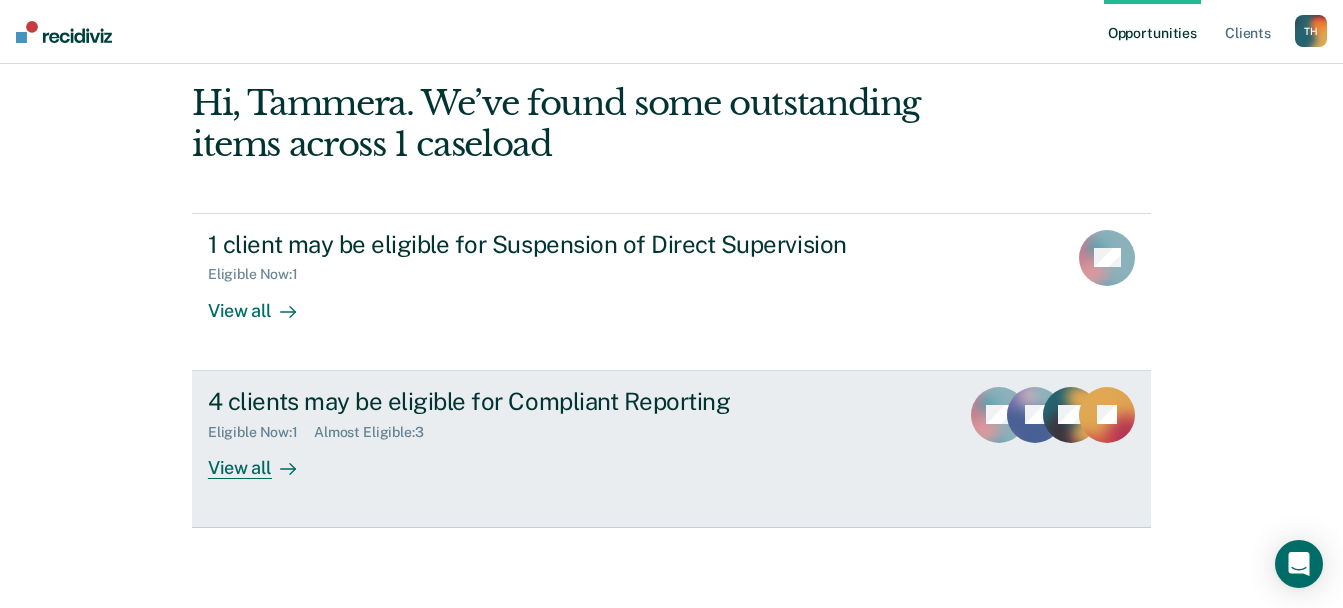 click on "View all" at bounding box center [264, 459] 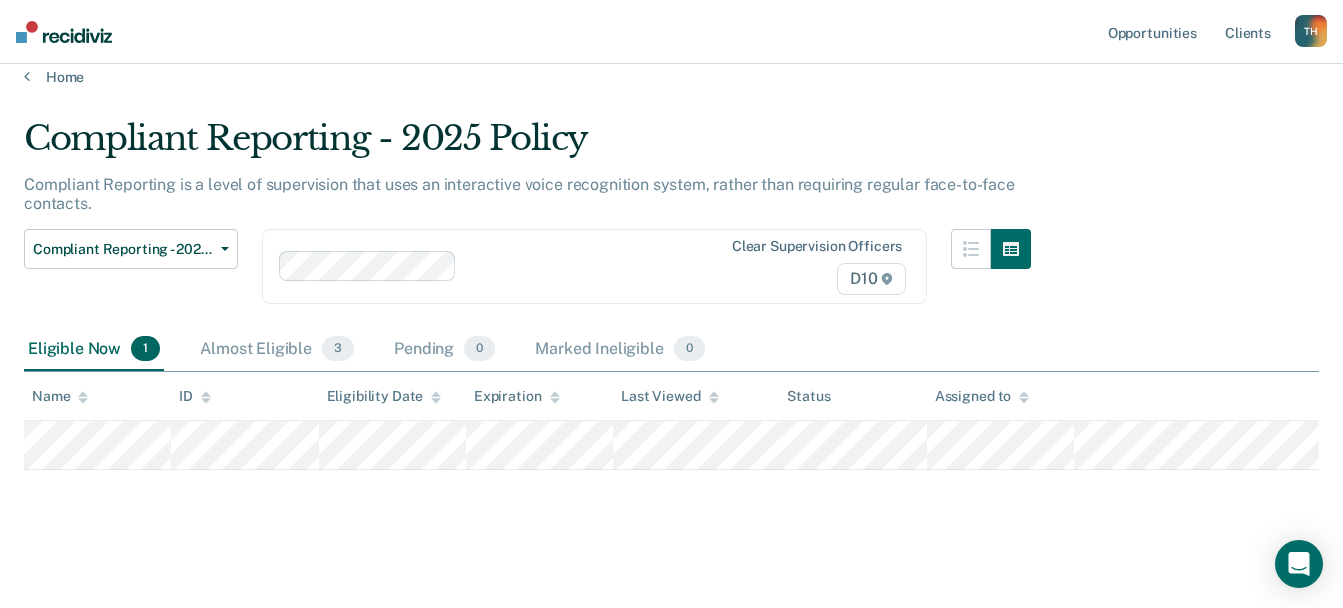 scroll, scrollTop: 26, scrollLeft: 0, axis: vertical 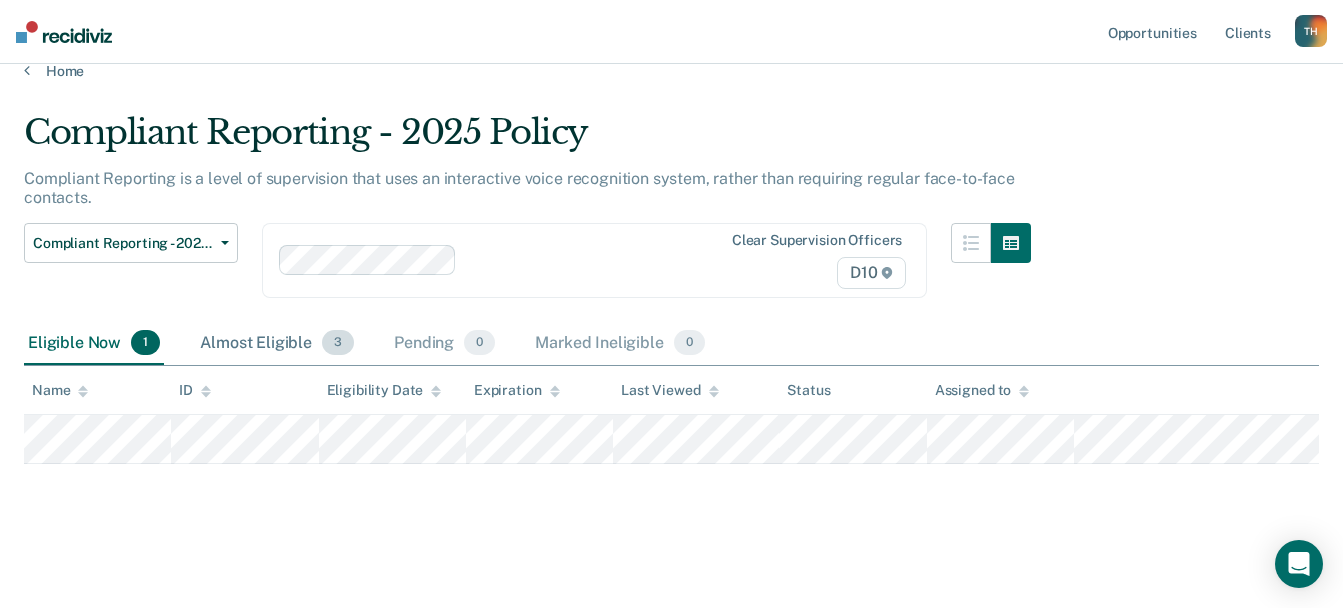 click on "Almost Eligible 3" at bounding box center [277, 344] 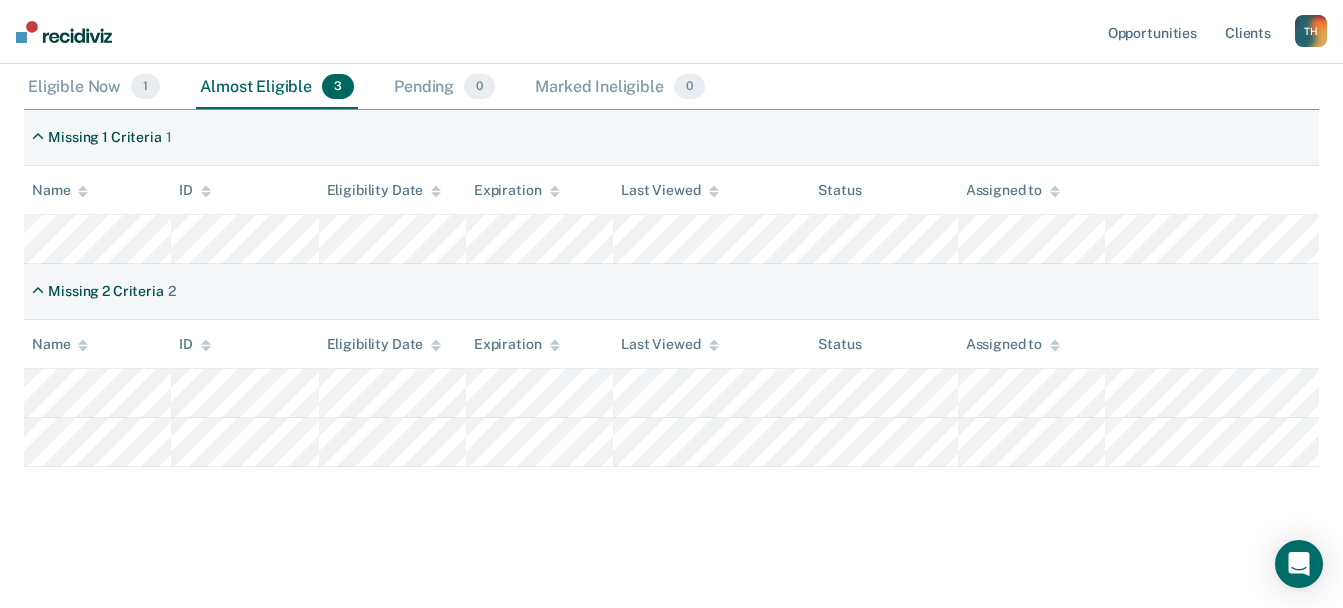scroll, scrollTop: 285, scrollLeft: 0, axis: vertical 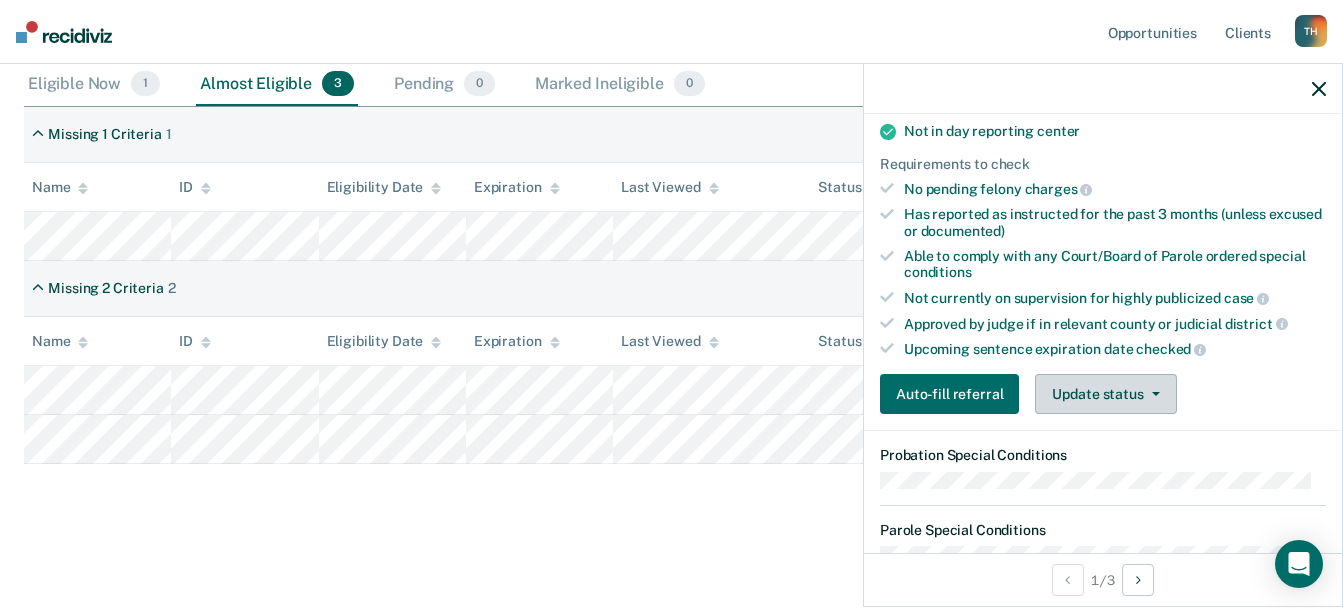 click on "Update status" at bounding box center [1105, 394] 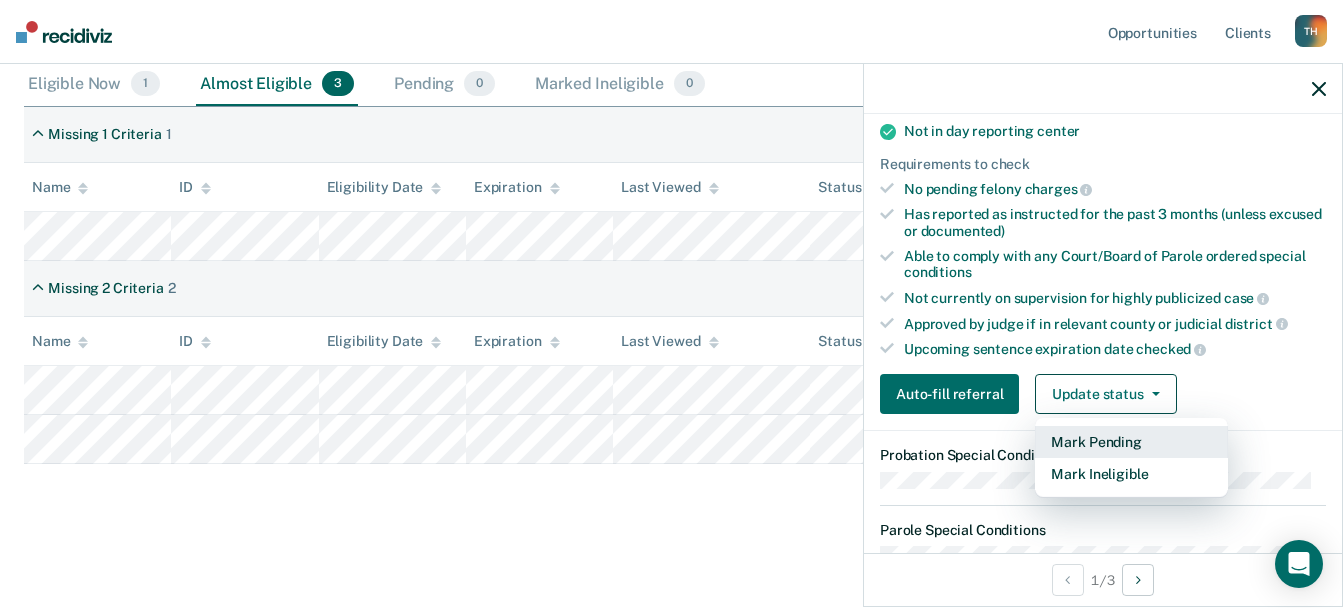 click on "Mark Pending" at bounding box center [1131, 442] 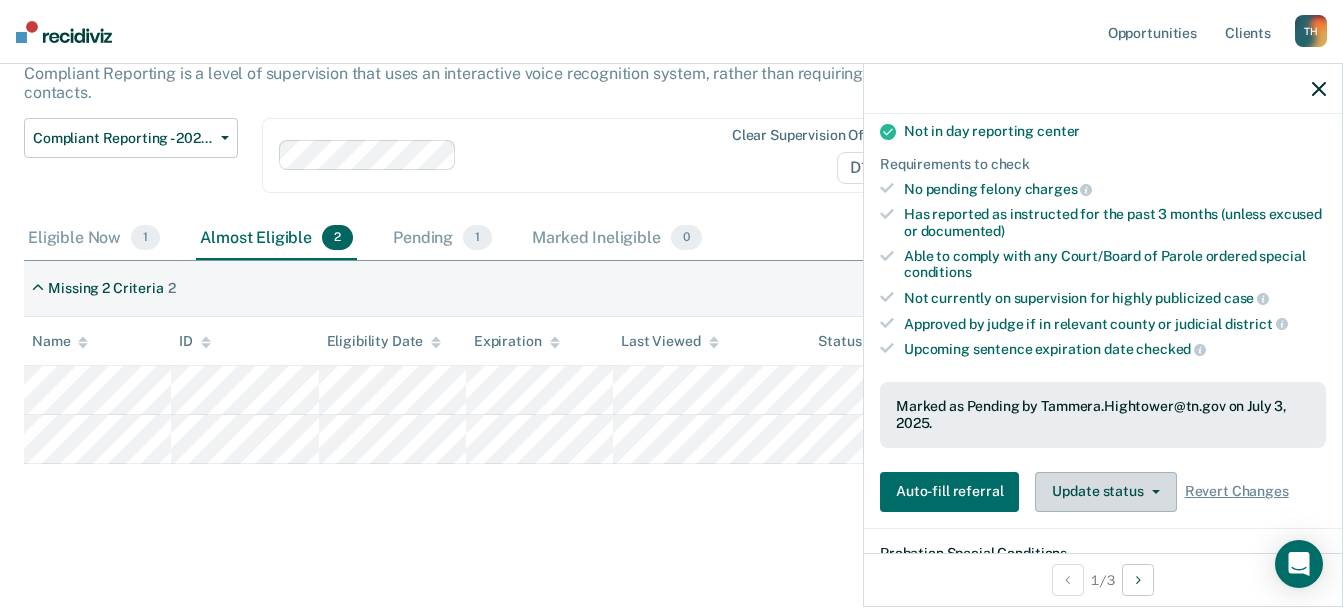 scroll, scrollTop: 131, scrollLeft: 0, axis: vertical 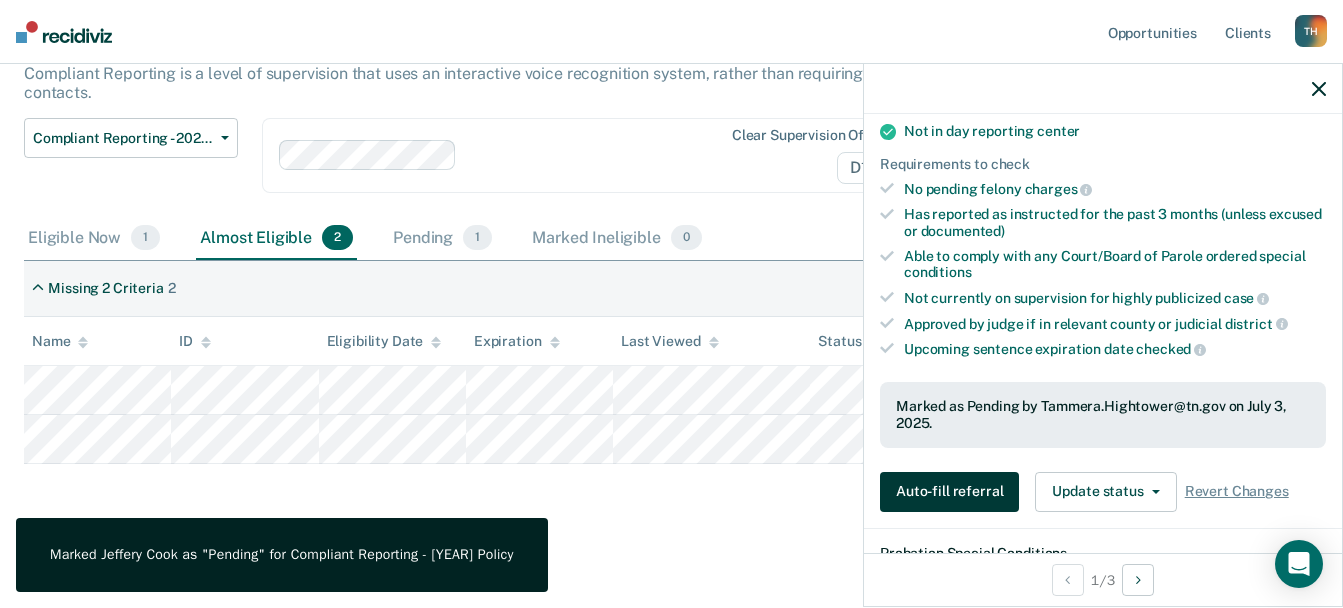 click on "Auto-fill referral" at bounding box center [949, 492] 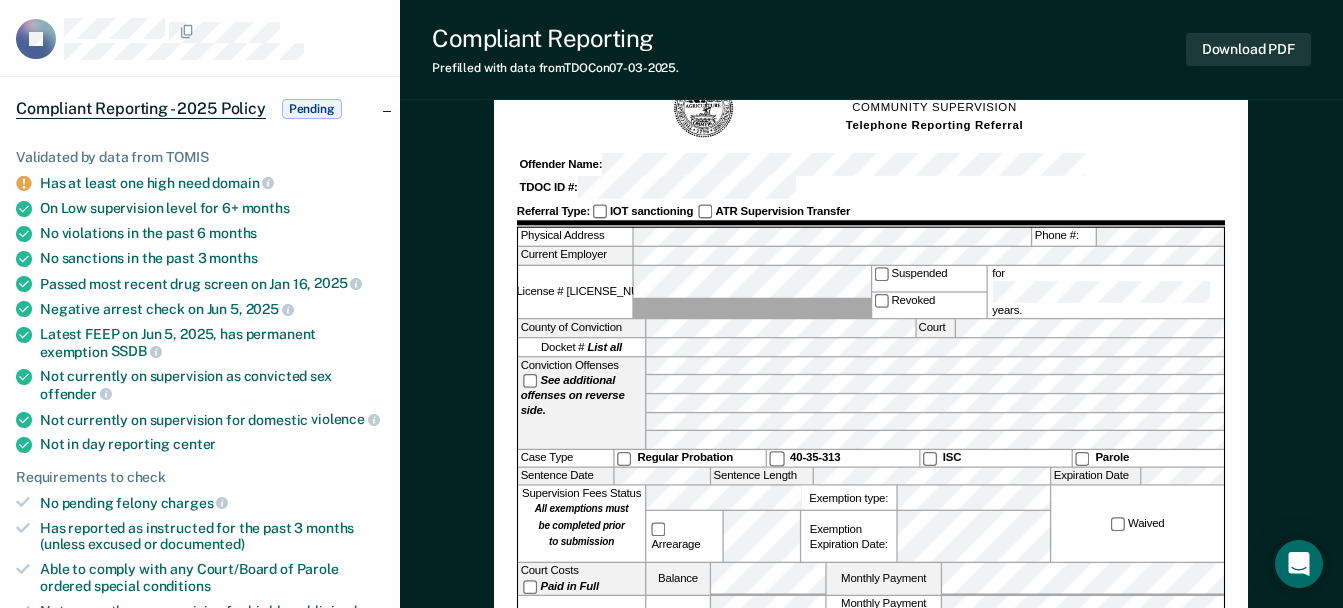 scroll, scrollTop: 200, scrollLeft: 0, axis: vertical 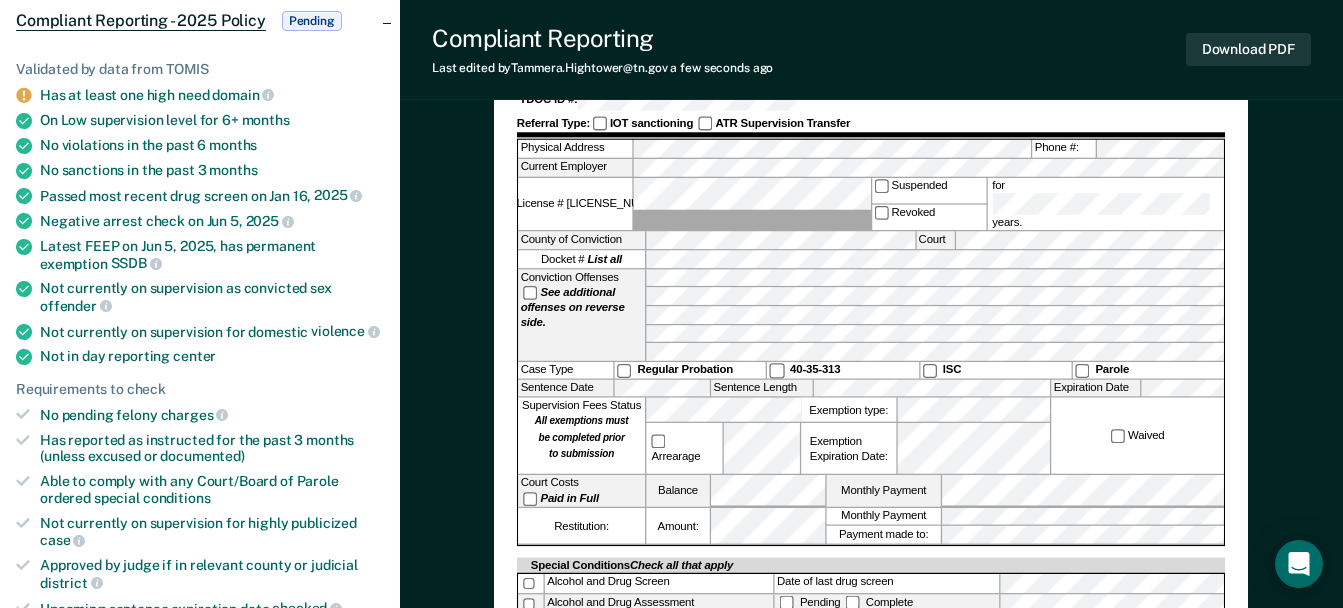 click on "Waived" at bounding box center (1138, 436) 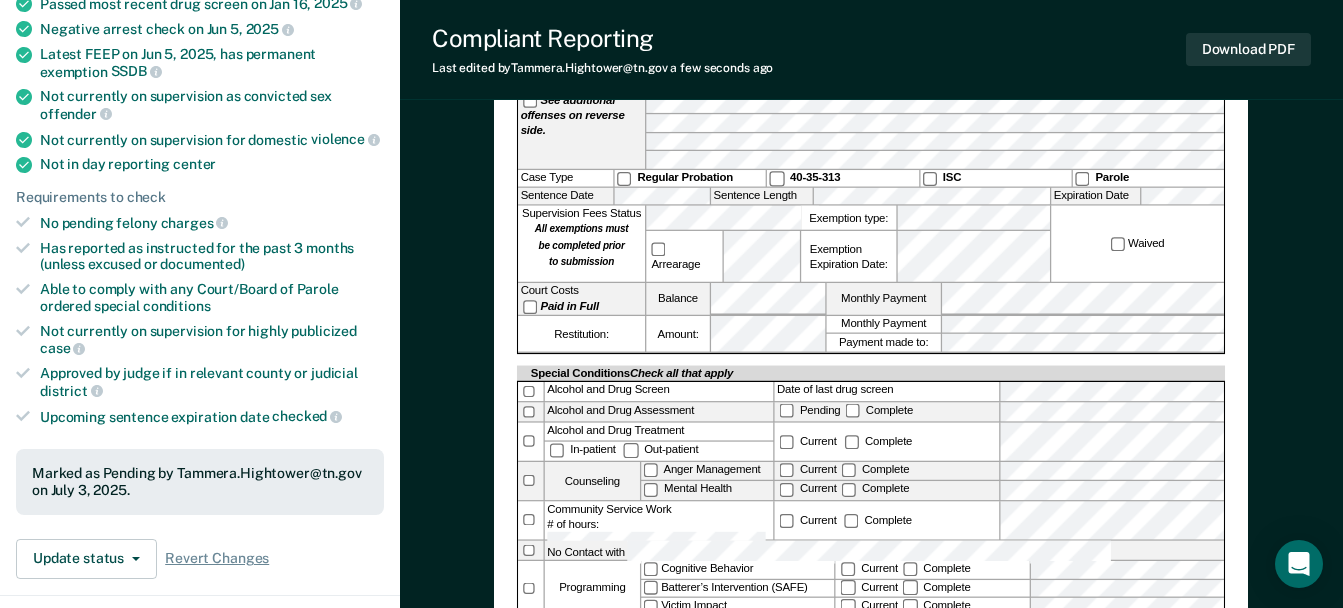 scroll, scrollTop: 400, scrollLeft: 0, axis: vertical 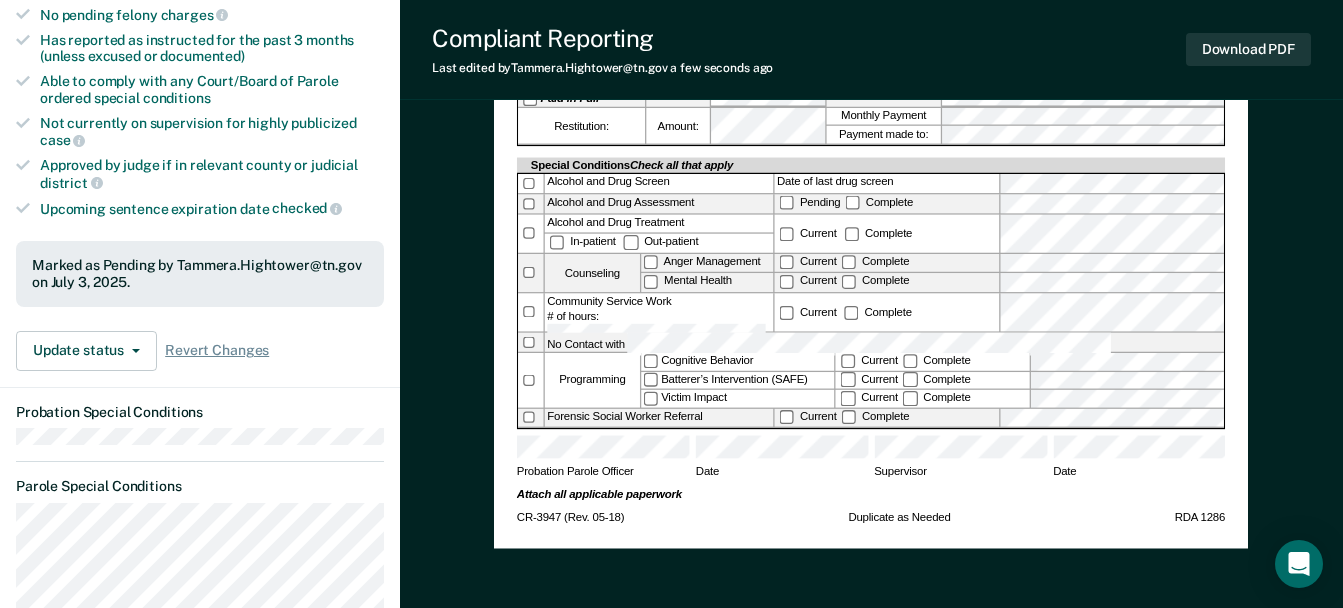 click on "TENNESSEE DEPARTMENT OF CORRECTION COMMUNITY SUPERVISION Telephone Reporting Referral Offender Name: TDOC ID #: Referral Type: IOT sanctioning ATR Supervision Transfer Physical Address Phone #: Current Employer Driver’s License # Suspended Revoked for years. County of Conviction Court Docket # List all Conviction Offenses See additional offenses on reverse side. Case Type Regular Probation 40-35-313 ISC Parole Sentence Date Sentence Length Expiration Date Supervision Fees Status All exemptions must be completed prior to submission Arrearage Exemption type: Exemption Expiration Date: Waived Court Costs Paid in Full Balance Monthly Payment Restitution: Amount: Monthly Payment Payment made to: Special Conditions Check all that apply Alcohol and Drug Screen Date of last drug screen Alcohol and Drug Assessment Pending Complete Alcohol and Drug Treatment In-patient Out-patient Current Complete Counseling Anger Management Mental Health Current Complete" at bounding box center (871, 57) 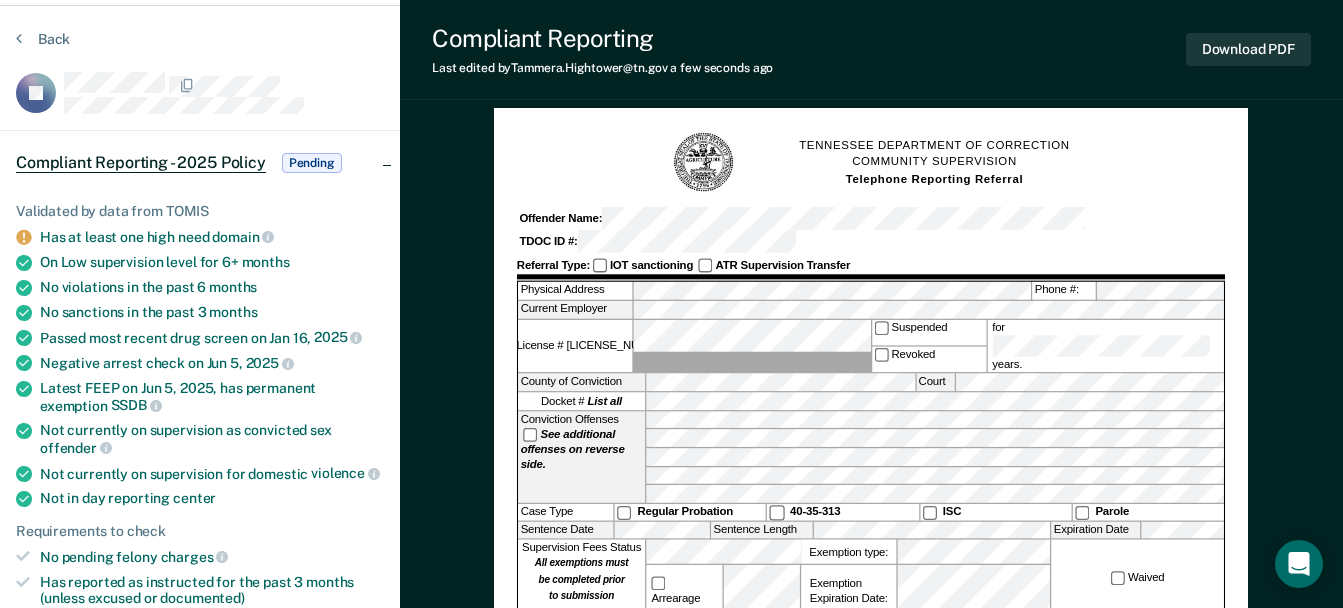 scroll, scrollTop: 0, scrollLeft: 0, axis: both 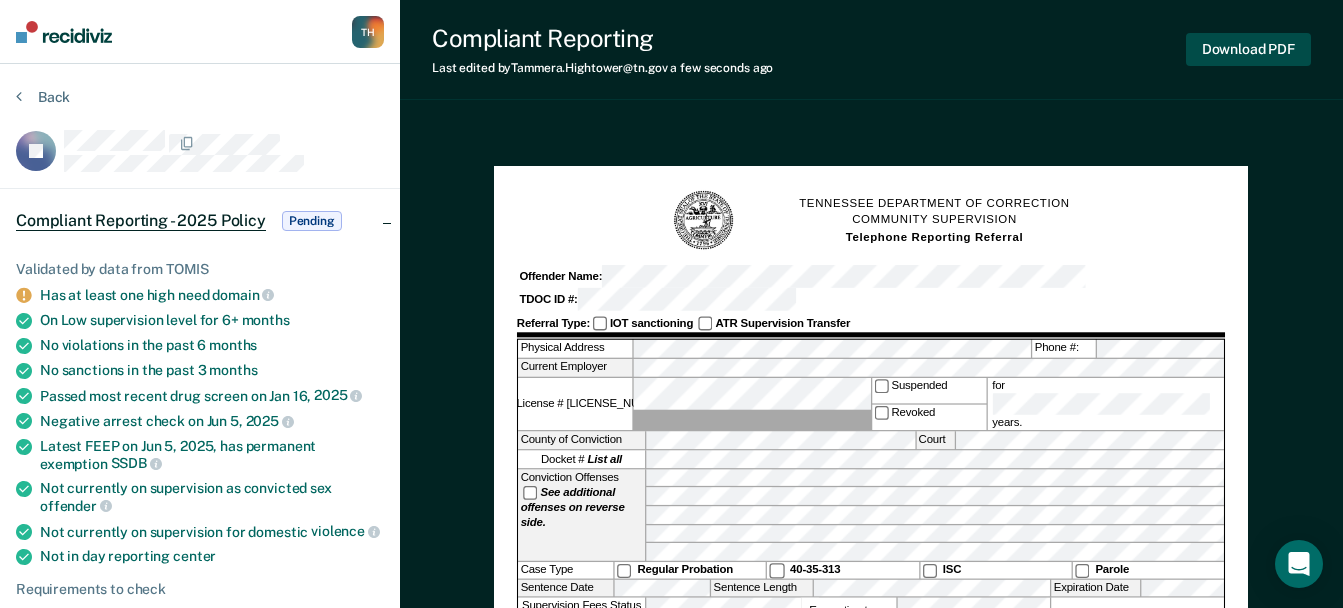 click on "Download PDF" at bounding box center (1248, 49) 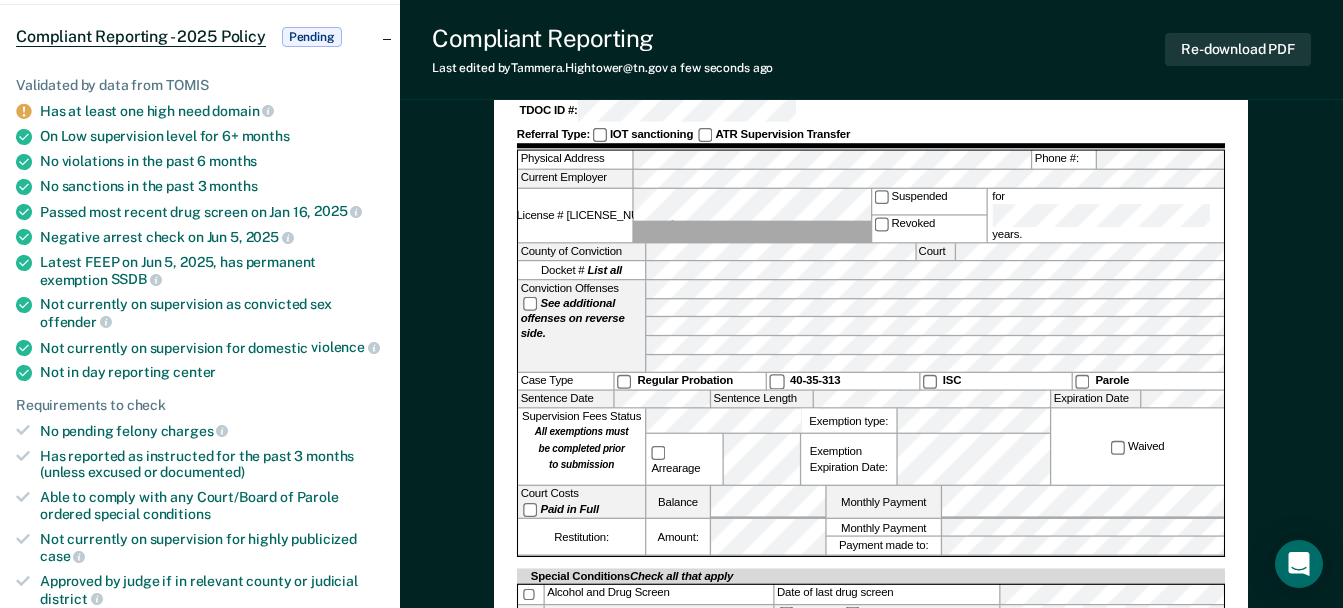 scroll, scrollTop: 0, scrollLeft: 0, axis: both 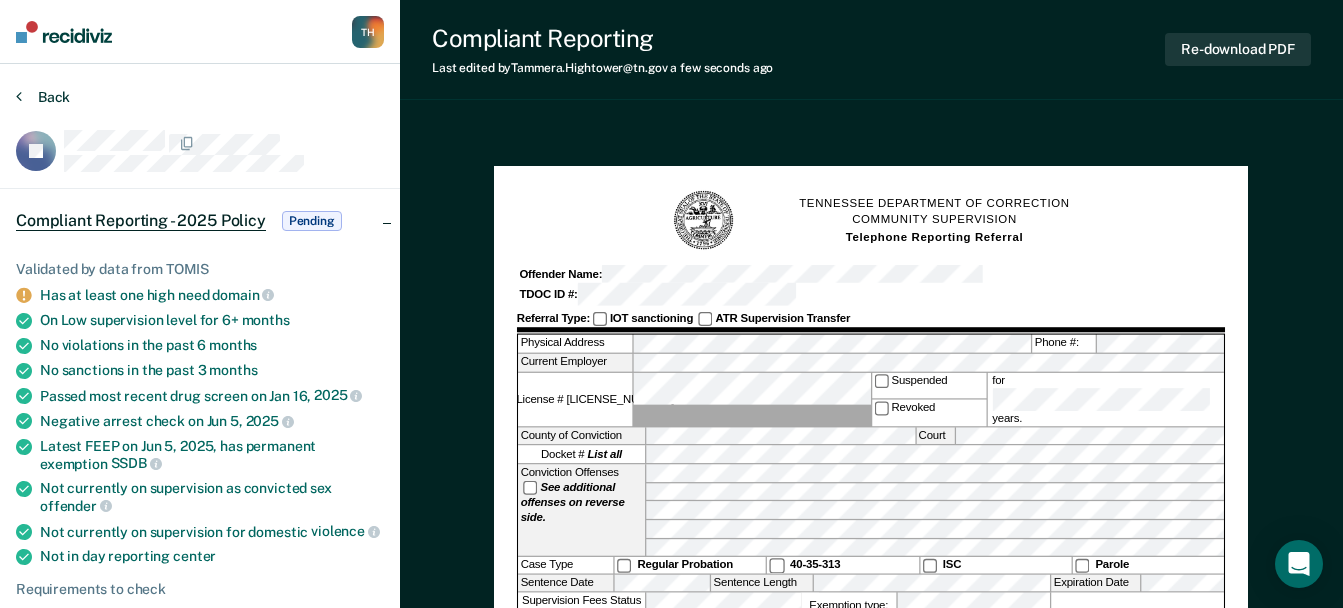 click on "Back" at bounding box center (43, 97) 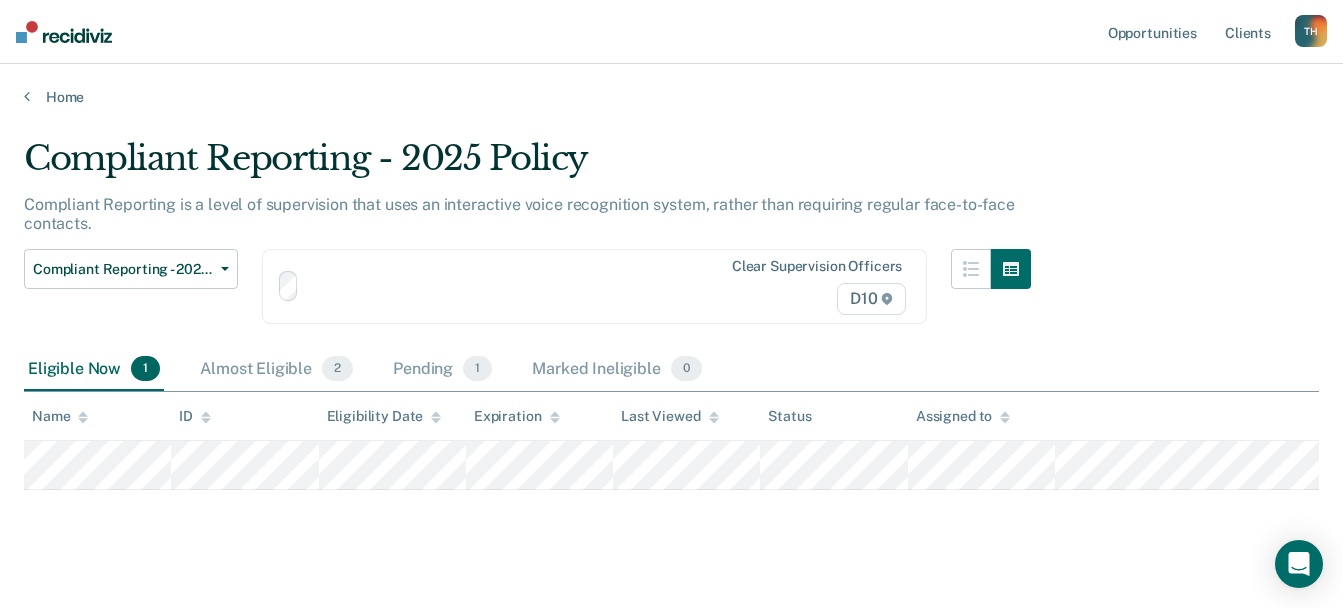 scroll, scrollTop: 26, scrollLeft: 0, axis: vertical 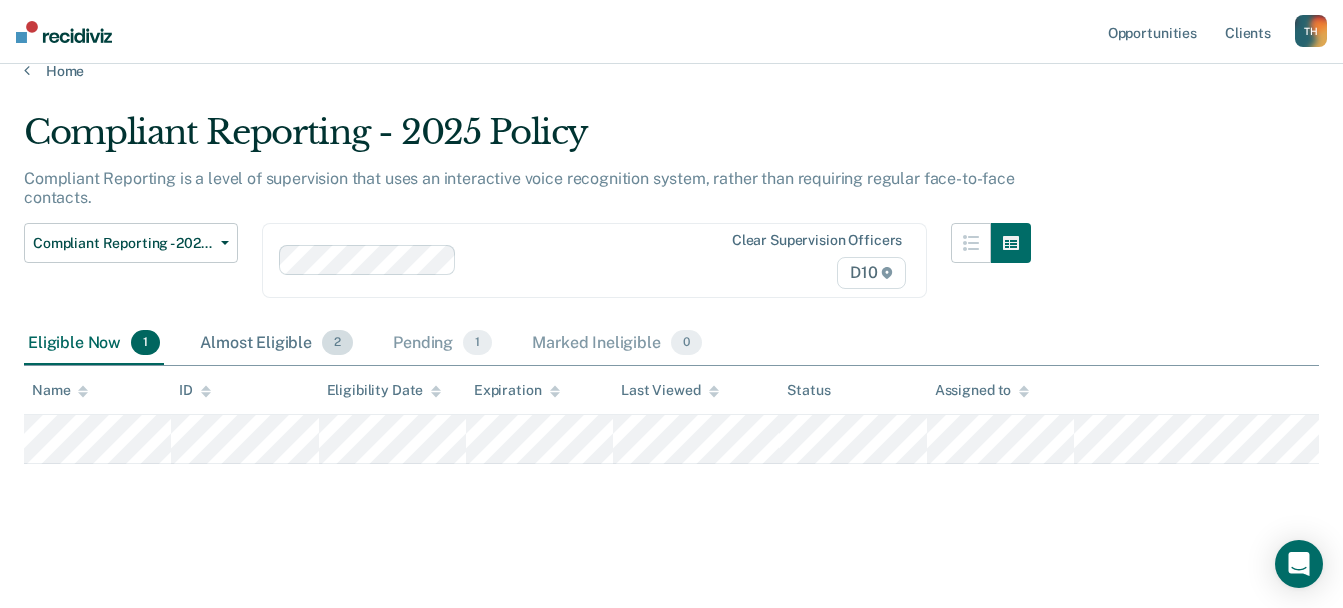 click on "Almost Eligible 2" at bounding box center [276, 344] 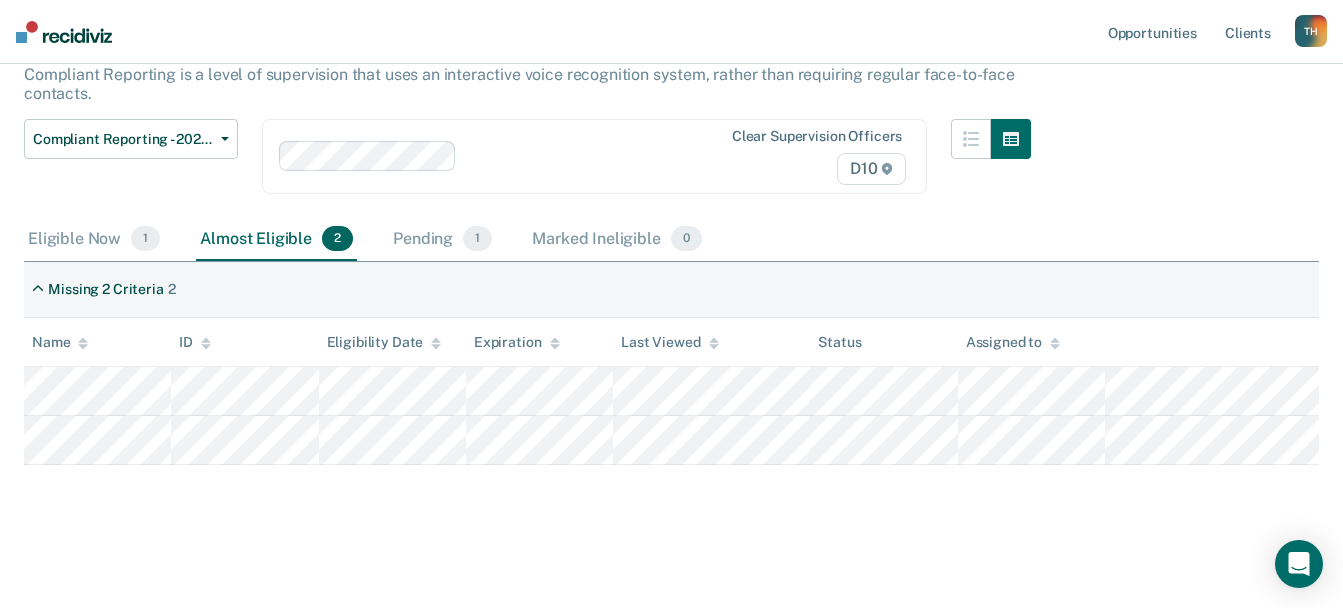 scroll, scrollTop: 131, scrollLeft: 0, axis: vertical 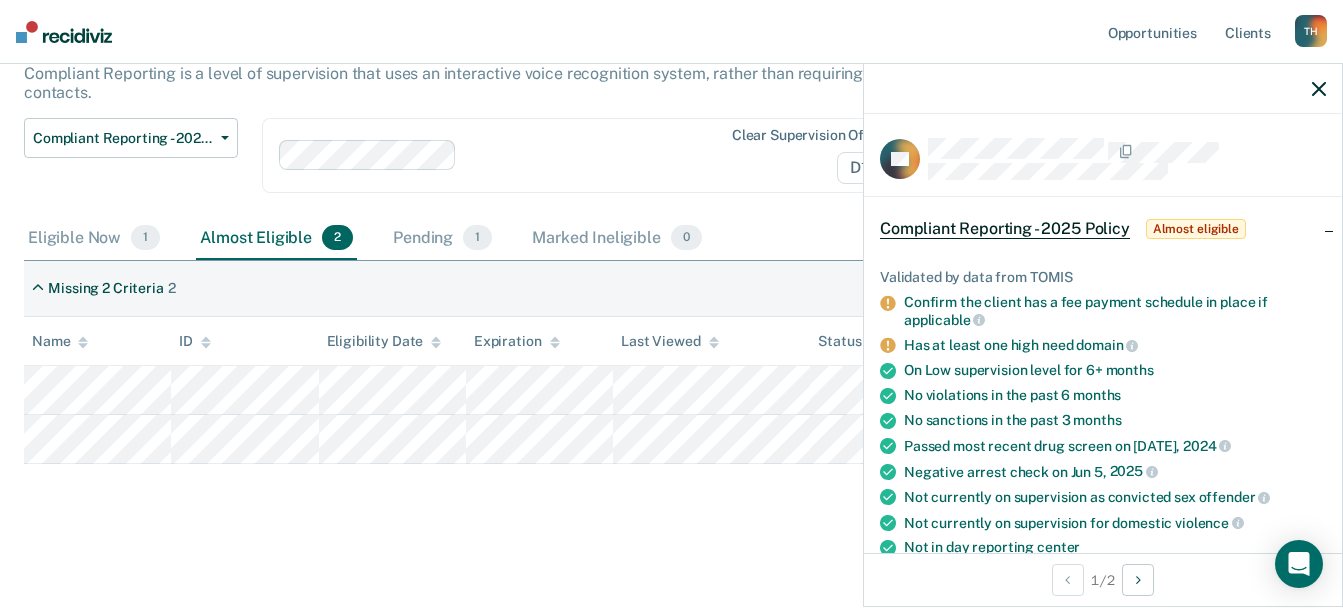 click on "Compliant Reporting - 2025 Policy Compliant Reporting is a level of supervision that uses an interactive voice recognition system, rather than requiring regular face-to-face contacts. Compliant Reporting - 2025 Policy Supervision Level Downgrade Suspension of Direct Supervision Compliant Reporting - 2025 Policy Clear supervision officers D10 Eligible Now 1 Almost Eligible 2 Pending 1 Marked Ineligible 0
To pick up a draggable item, press the space bar.
While dragging, use the arrow keys to move the item.
Press space again to drop the item in its new position, or press escape to cancel.
Missing 2 Criteria 2 Name ID Eligibility Date Expiration Last Viewed Status Assigned to" at bounding box center (671, 264) 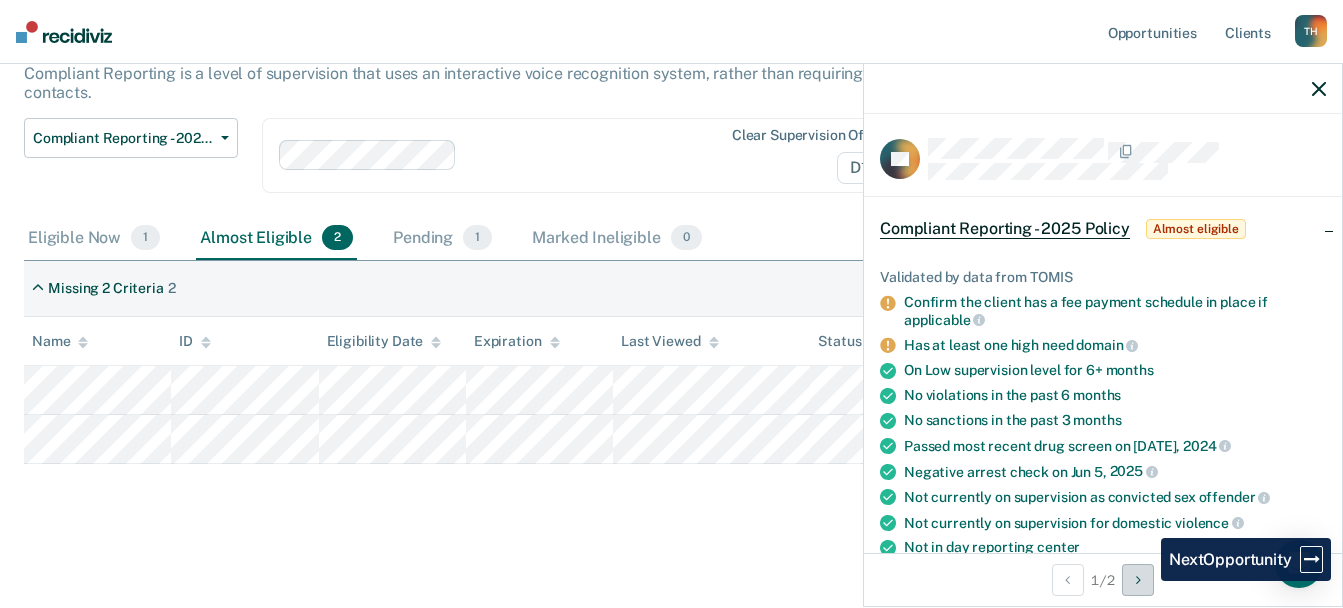 click at bounding box center (1138, 580) 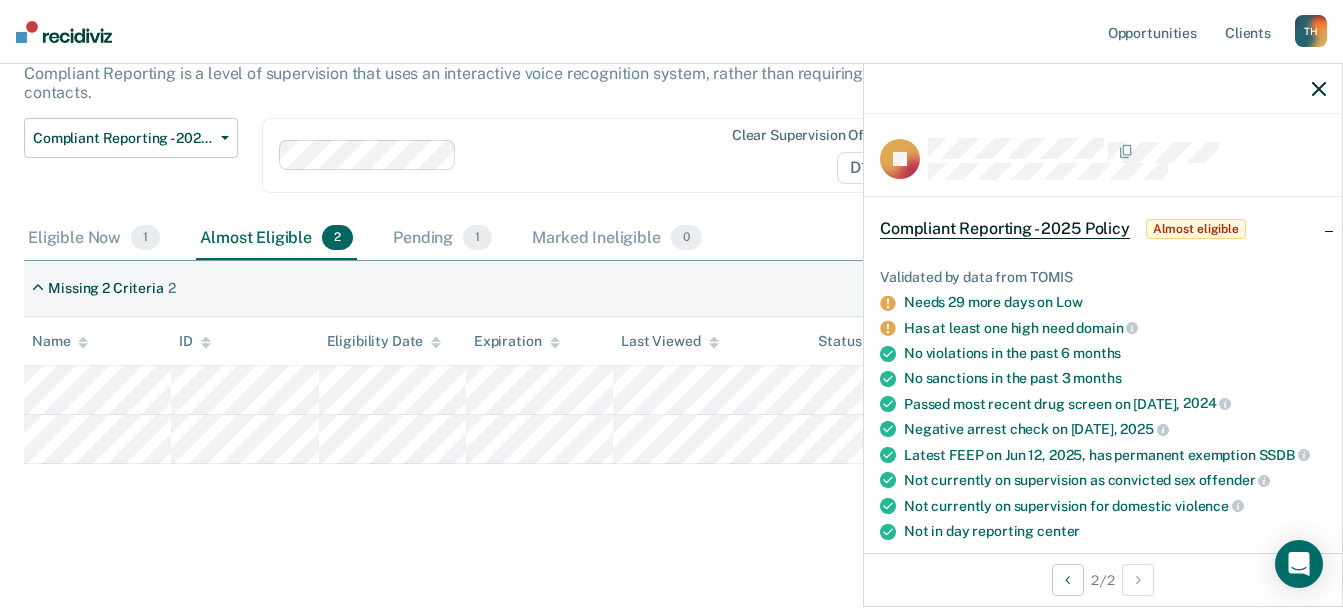 click on "Compliant Reporting - 2025 Policy Compliant Reporting is a level of supervision that uses an interactive voice recognition system, rather than requiring regular face-to-face contacts. Compliant Reporting - 2025 Policy Supervision Level Downgrade Suspension of Direct Supervision Compliant Reporting - 2025 Policy Clear supervision officers D10 Eligible Now 1 Almost Eligible 2 Pending 1 Marked Ineligible 0
To pick up a draggable item, press the space bar.
While dragging, use the arrow keys to move the item.
Press space again to drop the item in its new position, or press escape to cancel.
Missing 2 Criteria 2 Name ID Eligibility Date Expiration Last Viewed Status Assigned to" at bounding box center (671, 288) 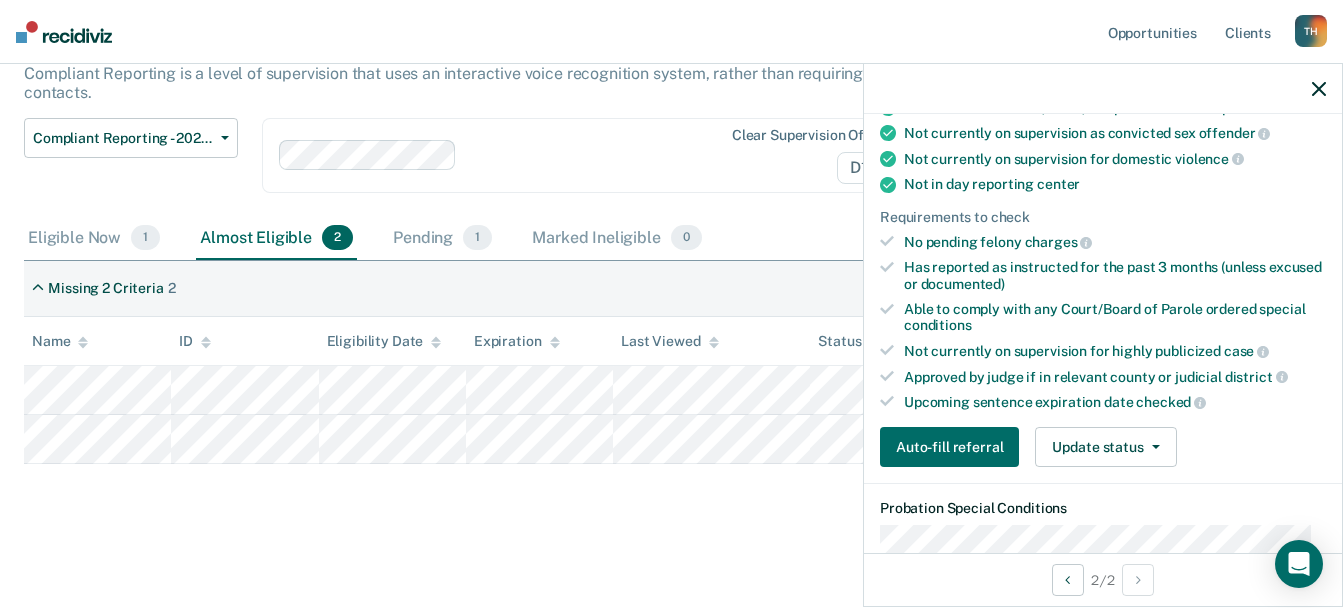 scroll, scrollTop: 600, scrollLeft: 0, axis: vertical 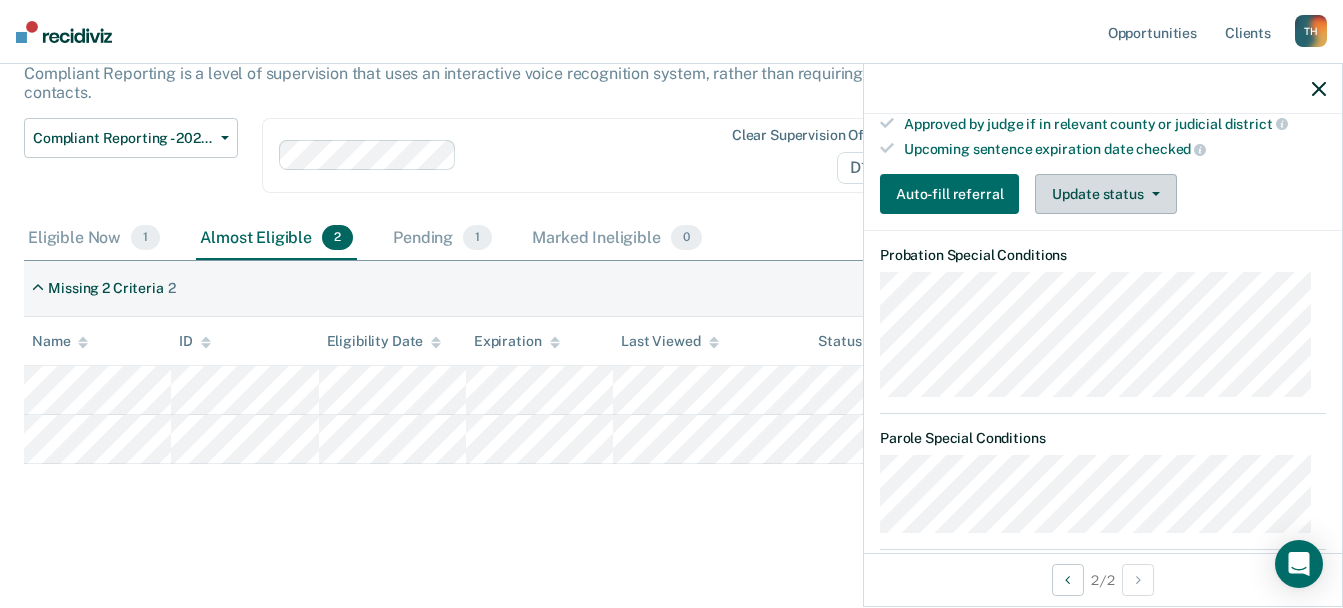 click on "Update status" at bounding box center (1105, 194) 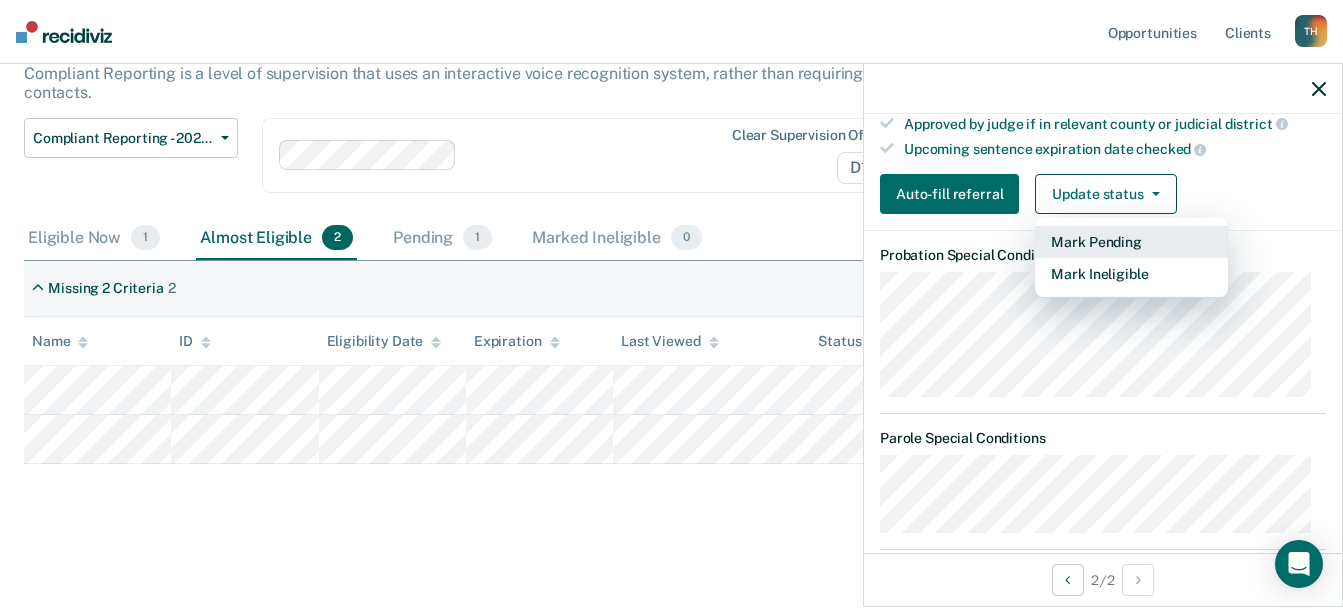click on "Mark Pending" at bounding box center [1131, 242] 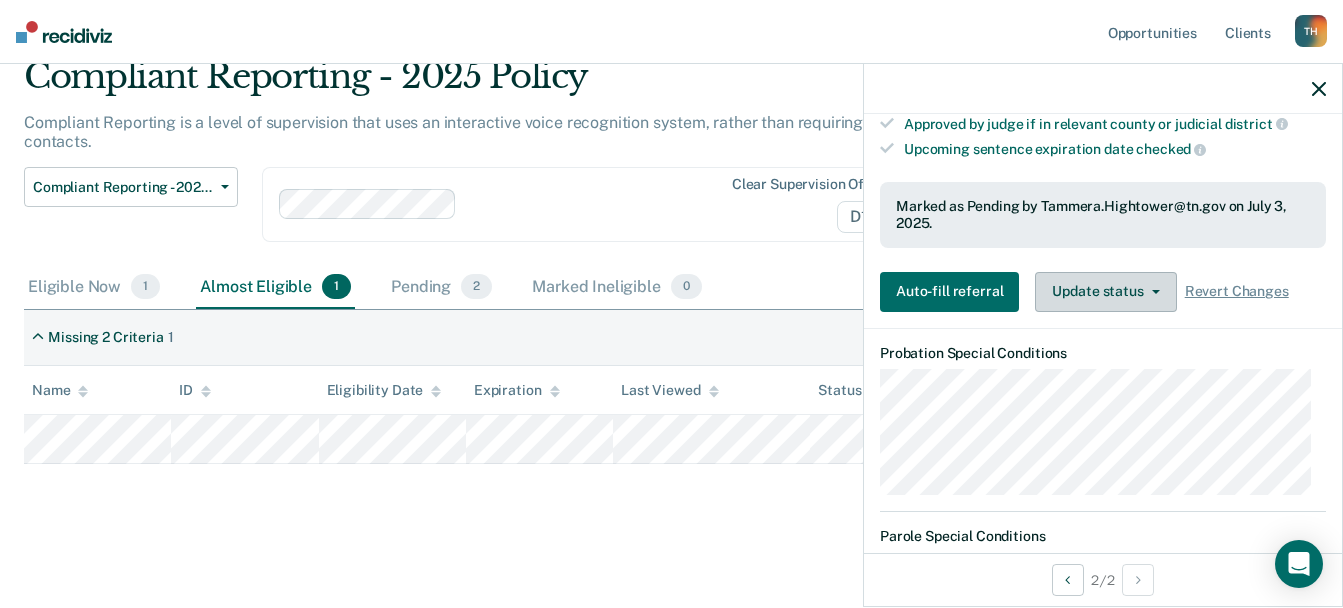 scroll, scrollTop: 82, scrollLeft: 0, axis: vertical 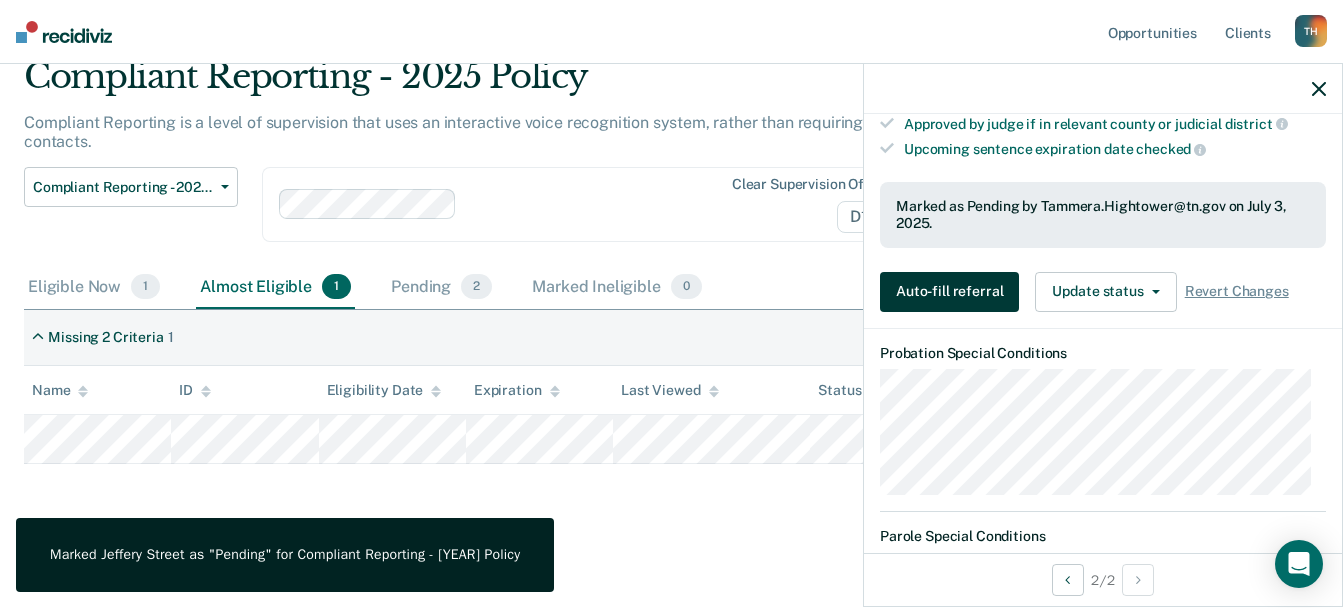 click on "Auto-fill referral" at bounding box center (949, 292) 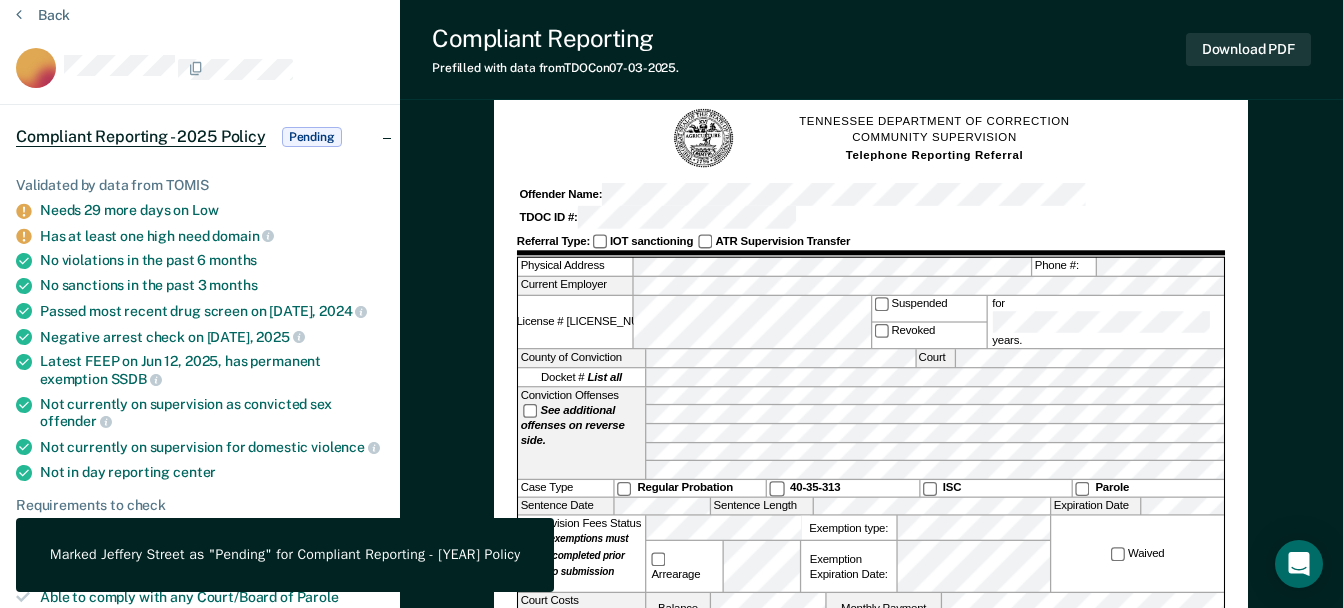 scroll, scrollTop: 0, scrollLeft: 0, axis: both 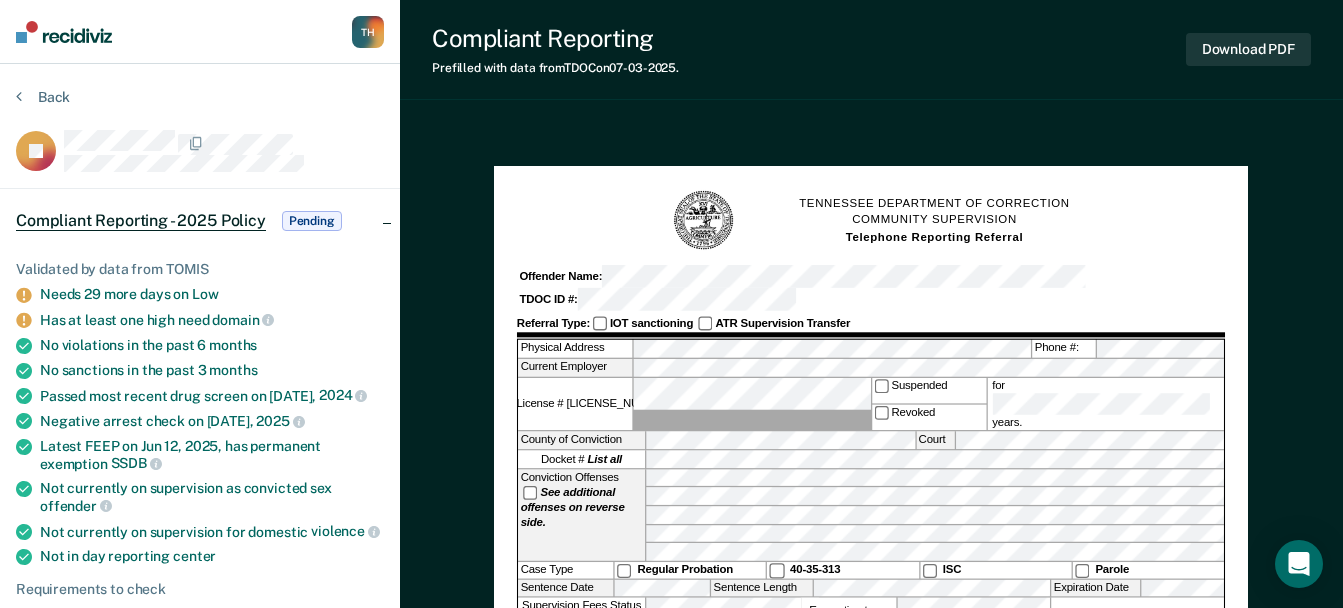 click on "Pending" at bounding box center [312, 221] 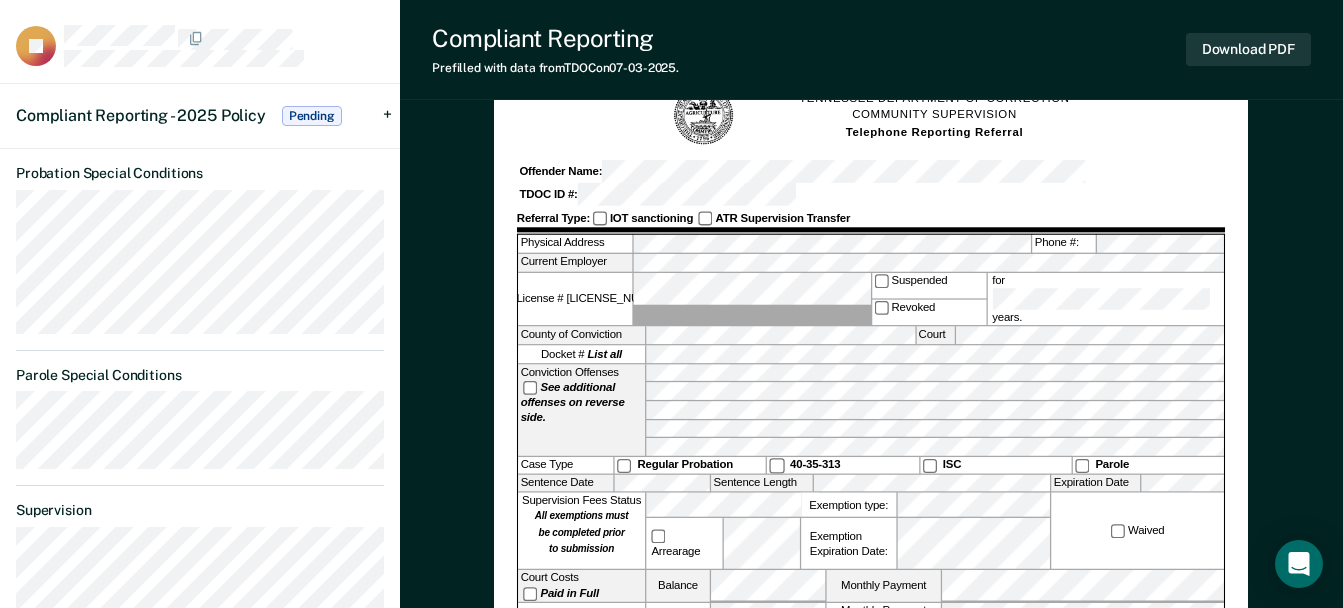 scroll, scrollTop: 0, scrollLeft: 0, axis: both 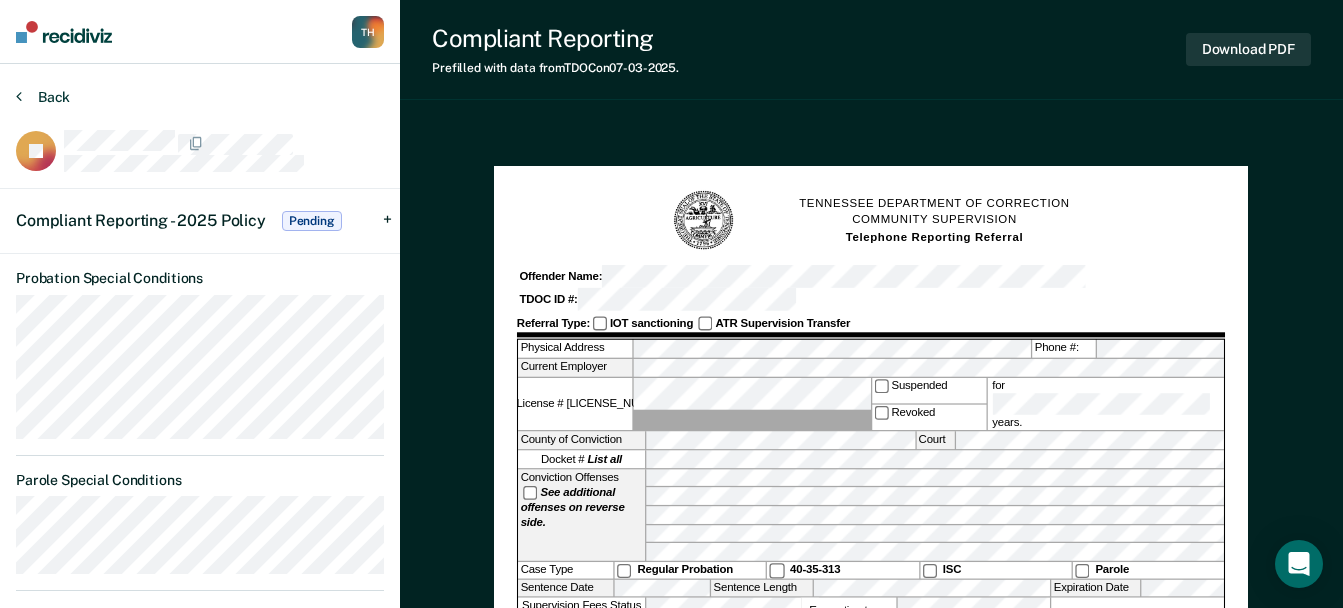click on "Back" at bounding box center [43, 97] 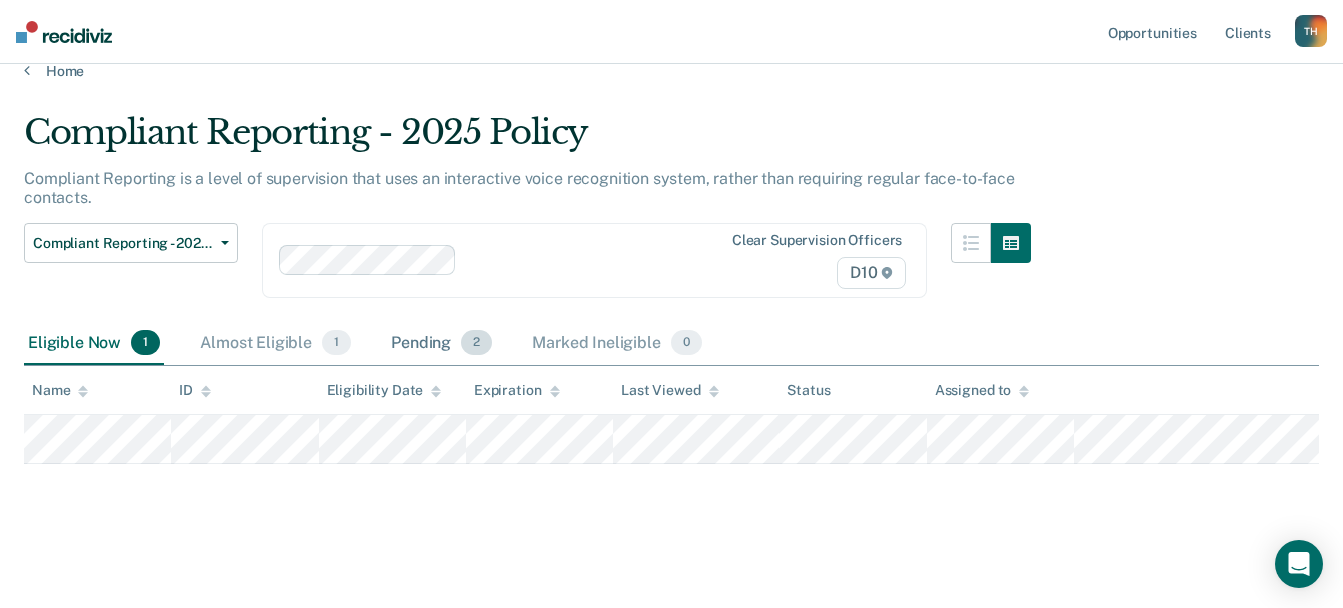 click on "Pending 2" at bounding box center (441, 344) 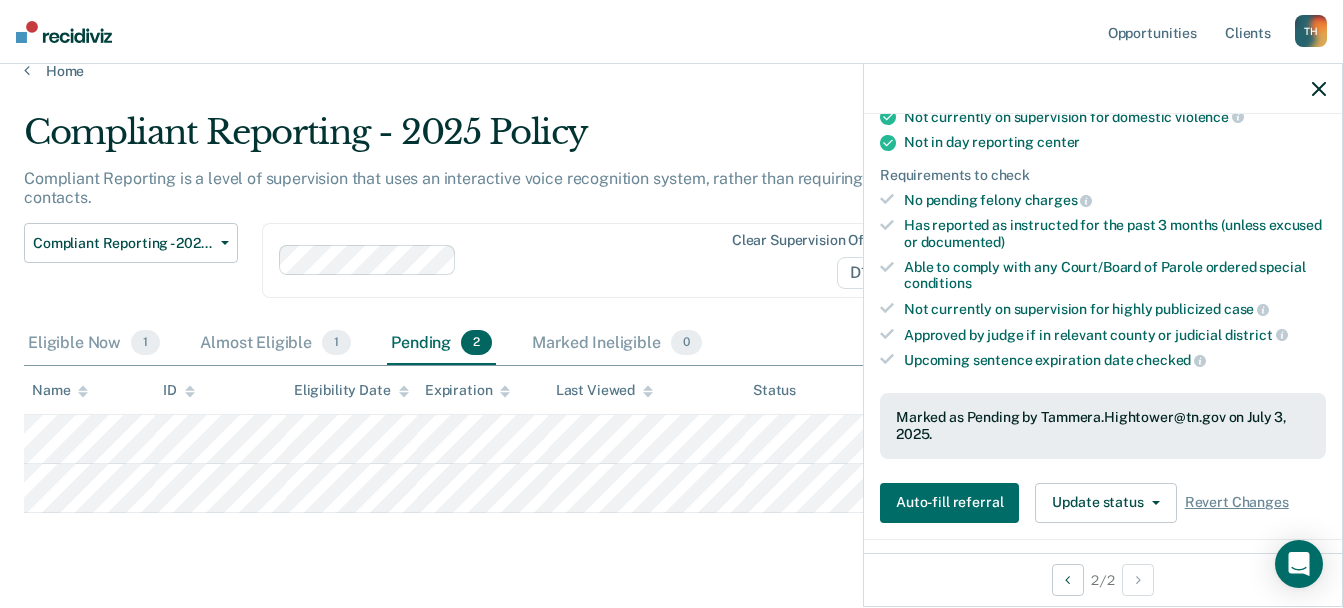 scroll, scrollTop: 400, scrollLeft: 0, axis: vertical 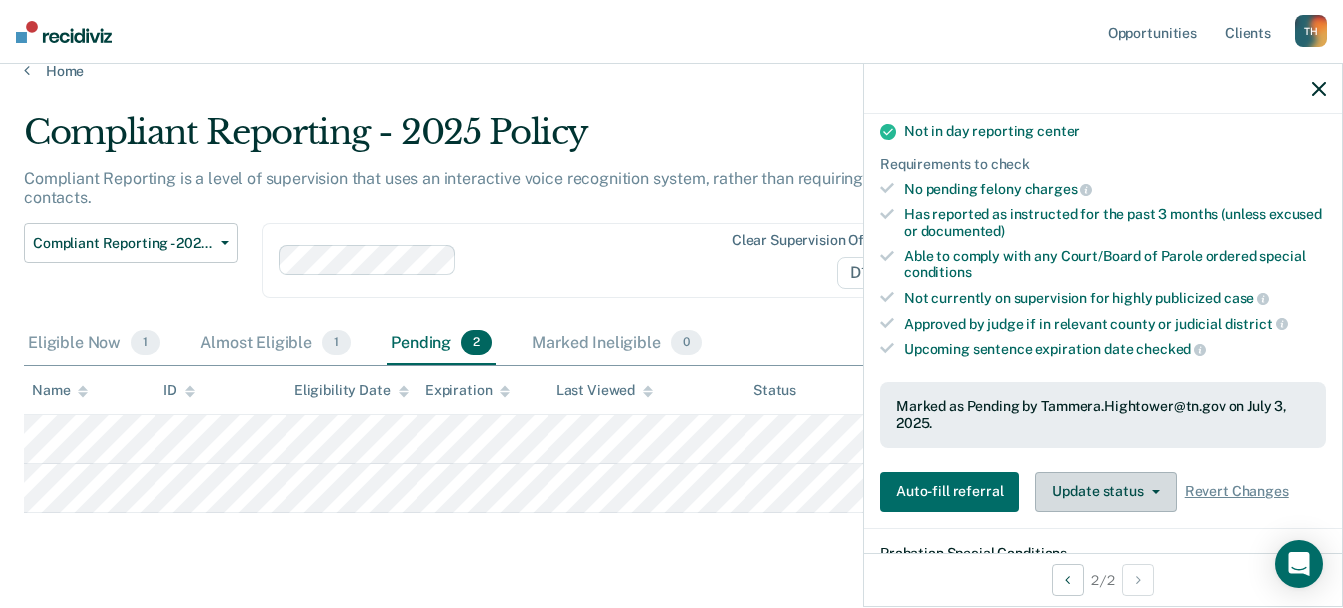 click on "Update status" at bounding box center [1105, 492] 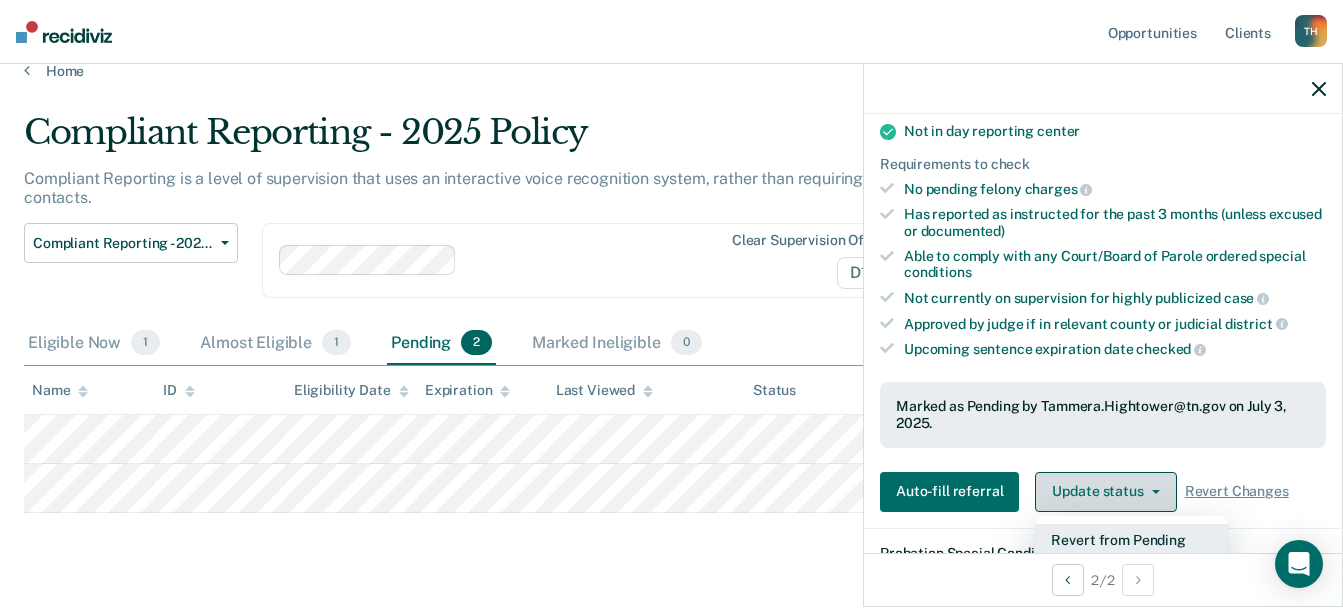 scroll, scrollTop: 417, scrollLeft: 0, axis: vertical 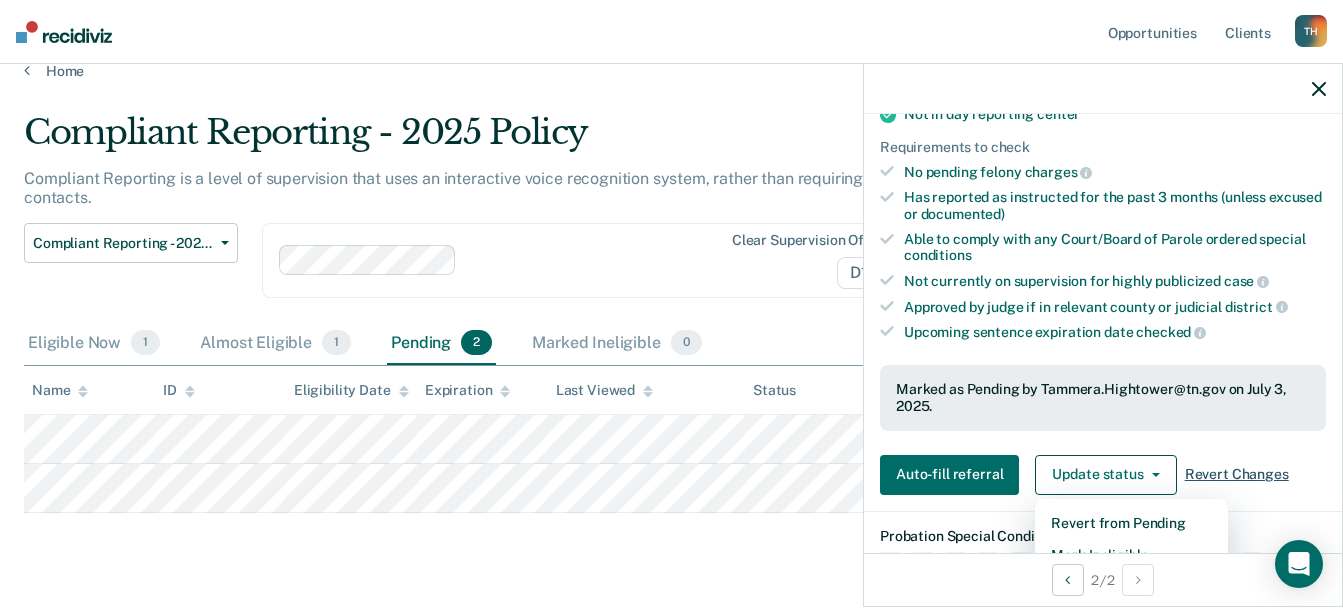click on "Revert Changes" at bounding box center (1237, 474) 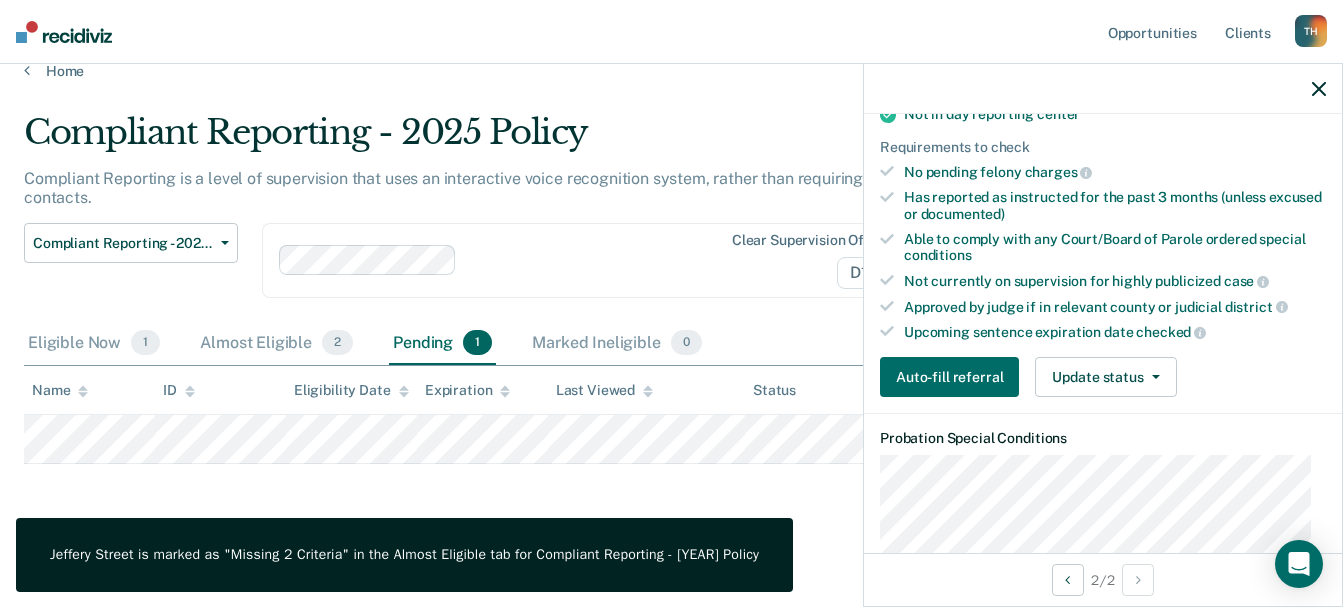 click on "Compliant Reporting is a level of supervision that uses an interactive voice recognition system, rather than requiring regular face-to-face contacts." at bounding box center (527, 196) 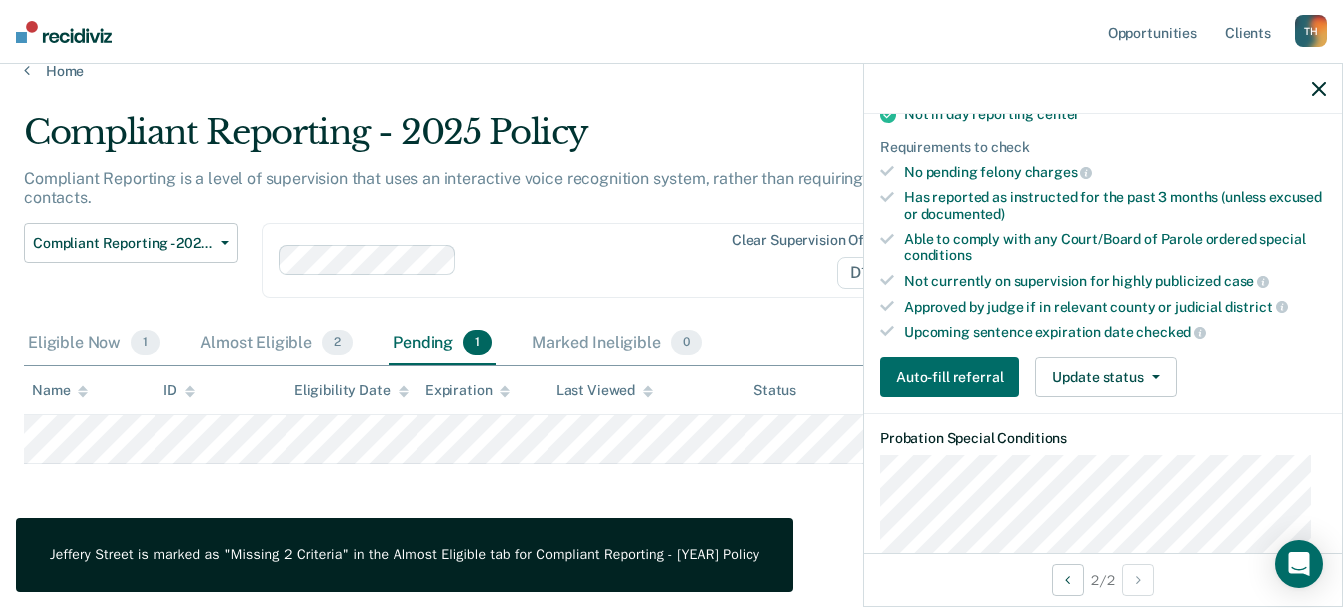 click at bounding box center [1103, 89] 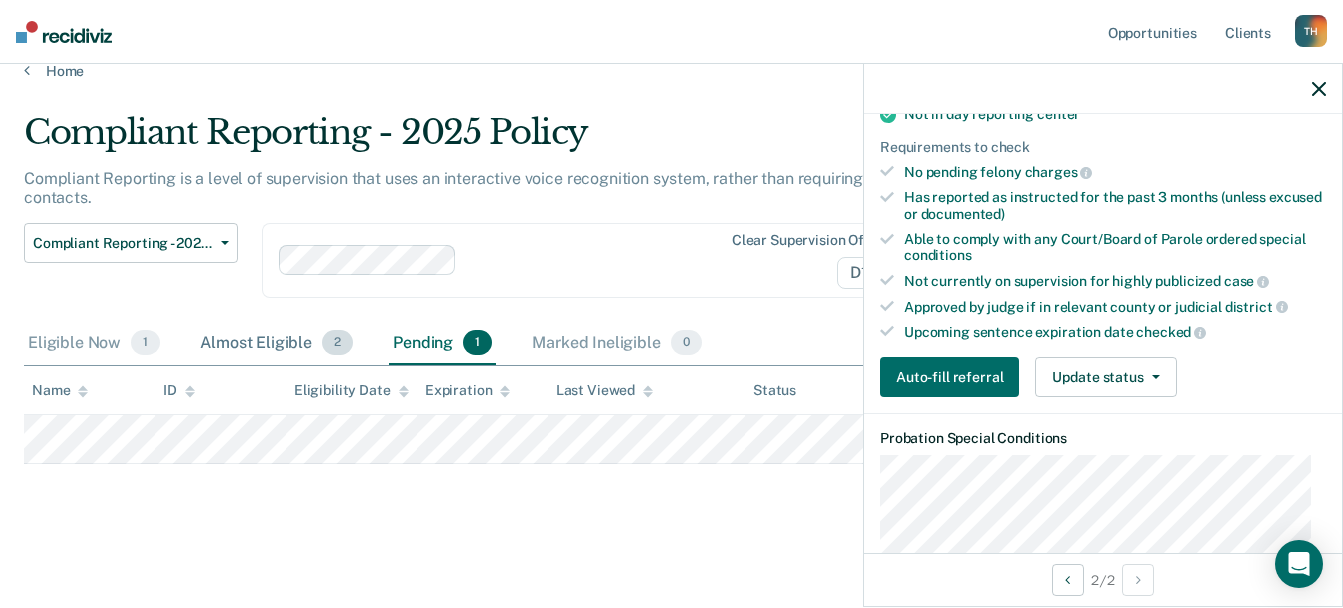 click on "Almost Eligible 2" at bounding box center [276, 344] 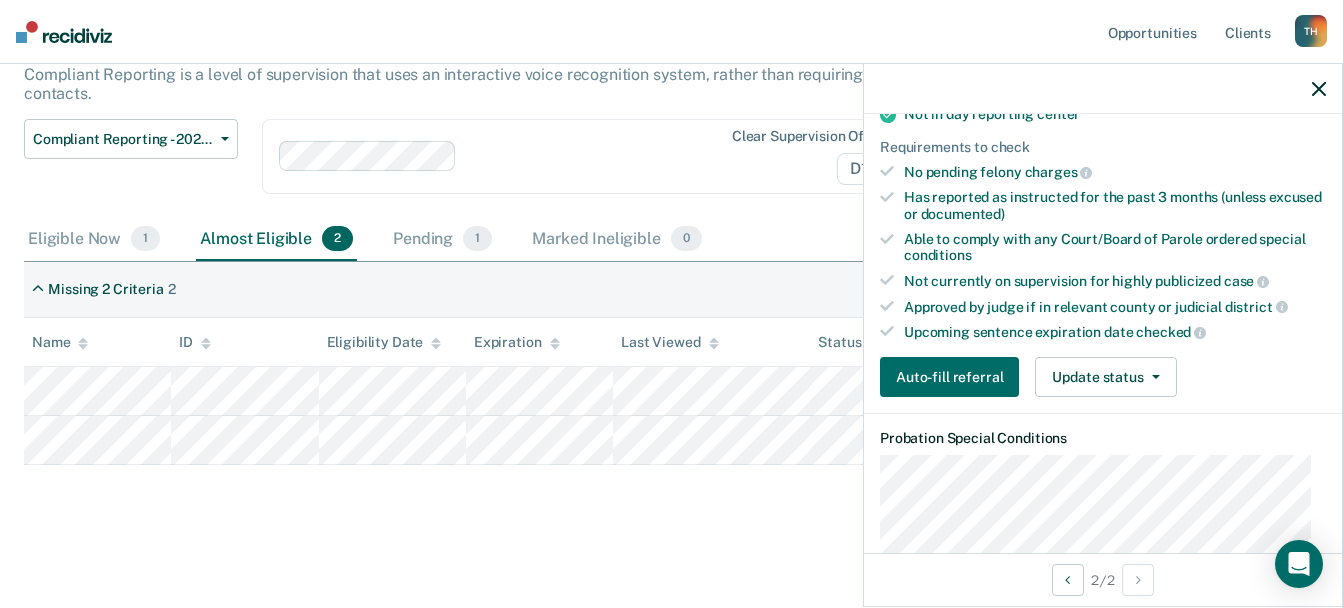 scroll, scrollTop: 131, scrollLeft: 0, axis: vertical 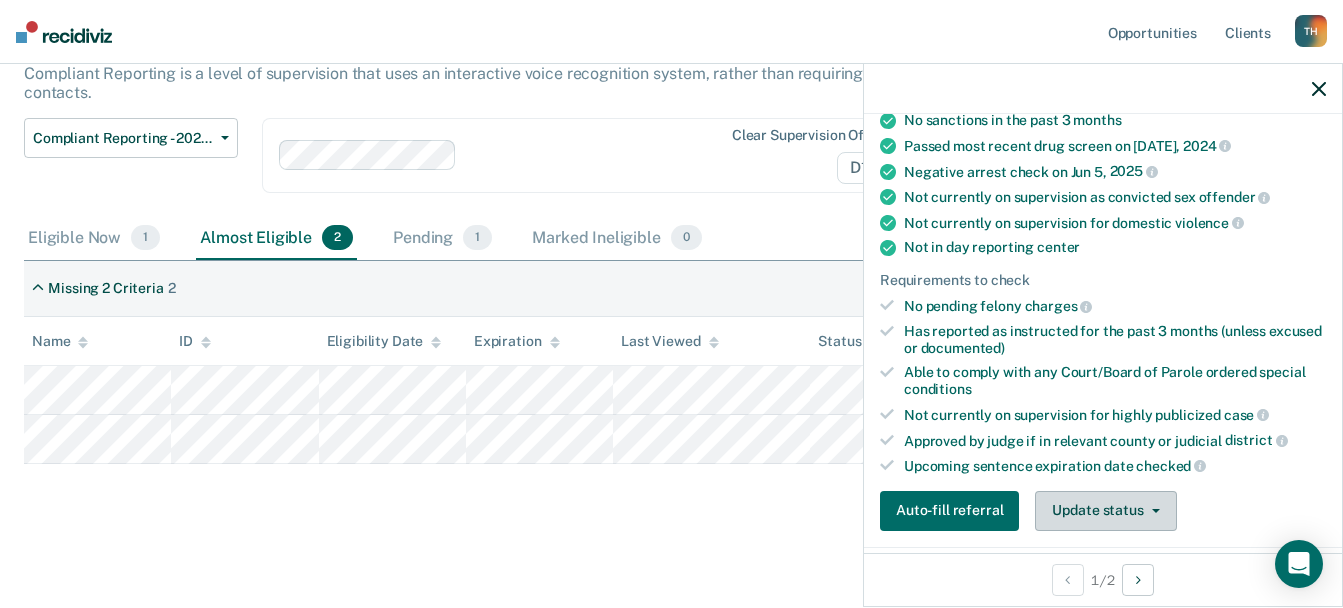 click on "Update status" at bounding box center (1105, 511) 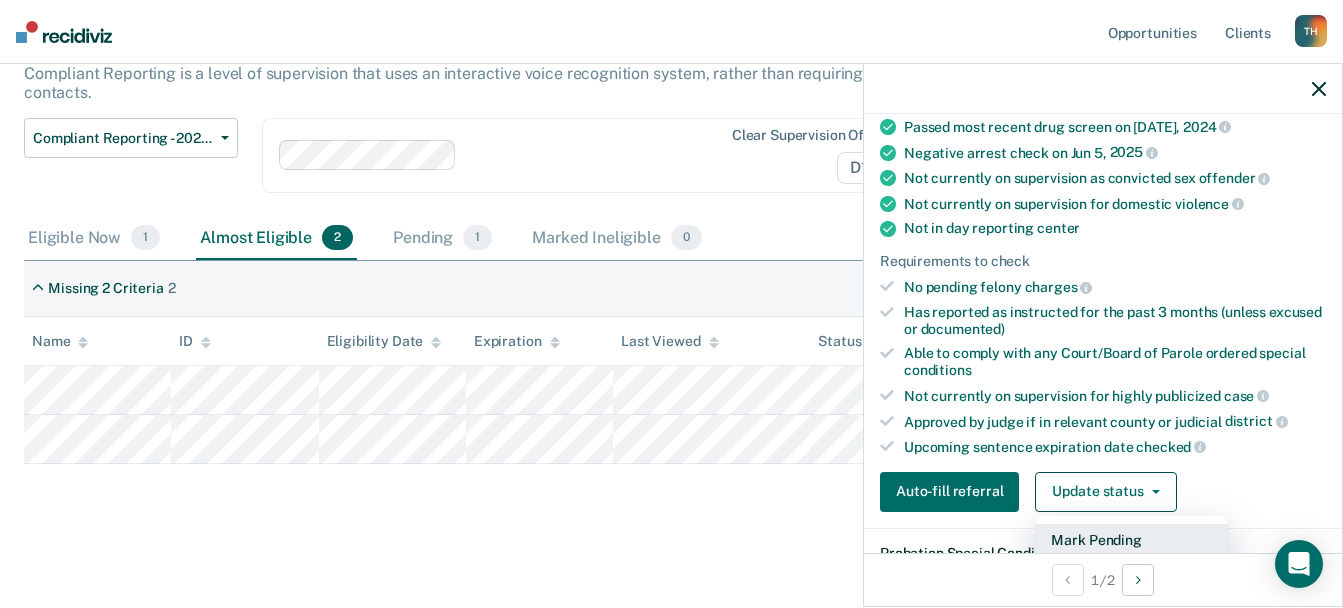 click on "Mark Pending" at bounding box center (1131, 540) 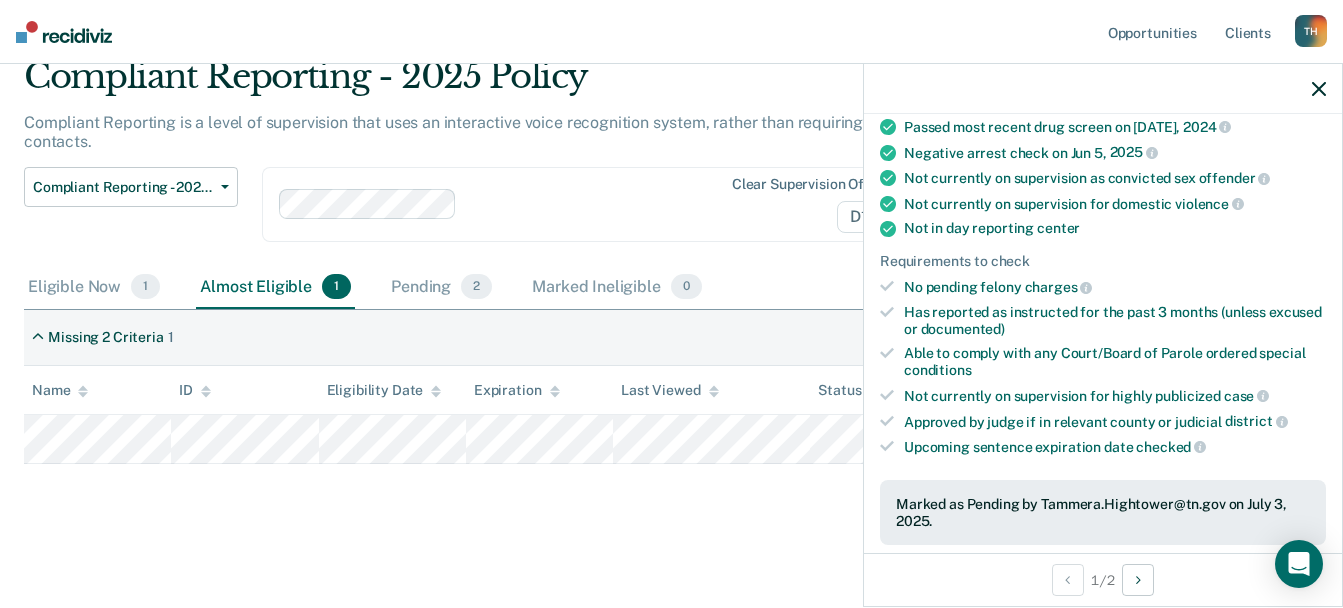 scroll, scrollTop: 82, scrollLeft: 0, axis: vertical 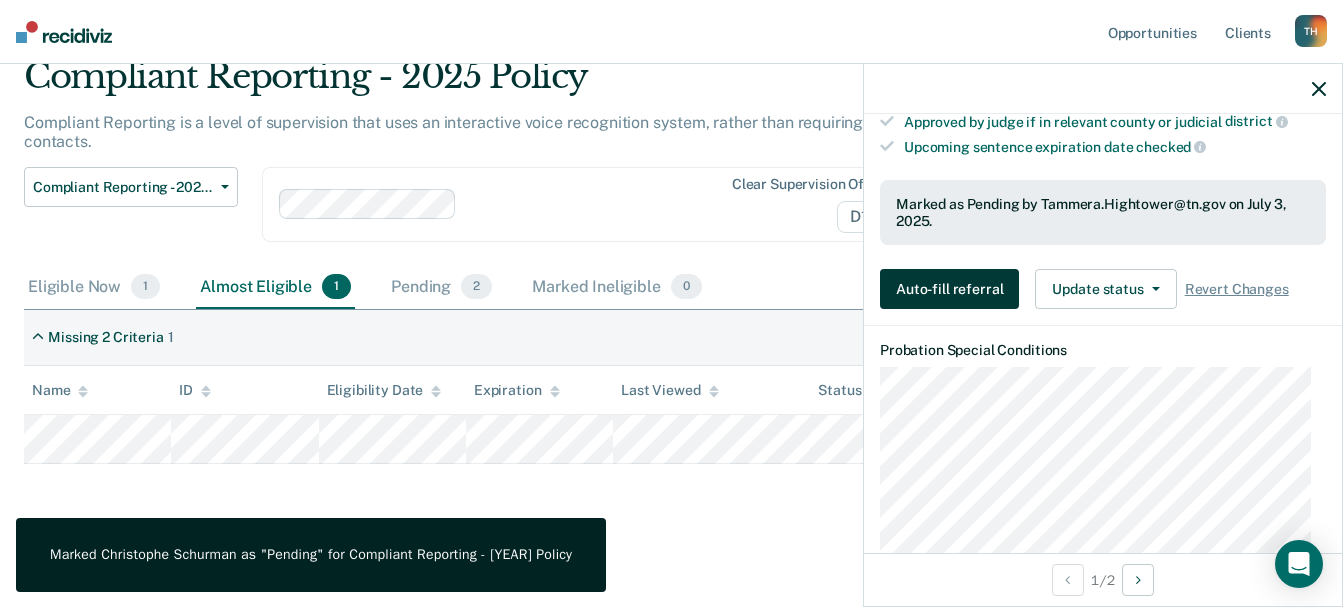 click on "Auto-fill referral" at bounding box center (949, 289) 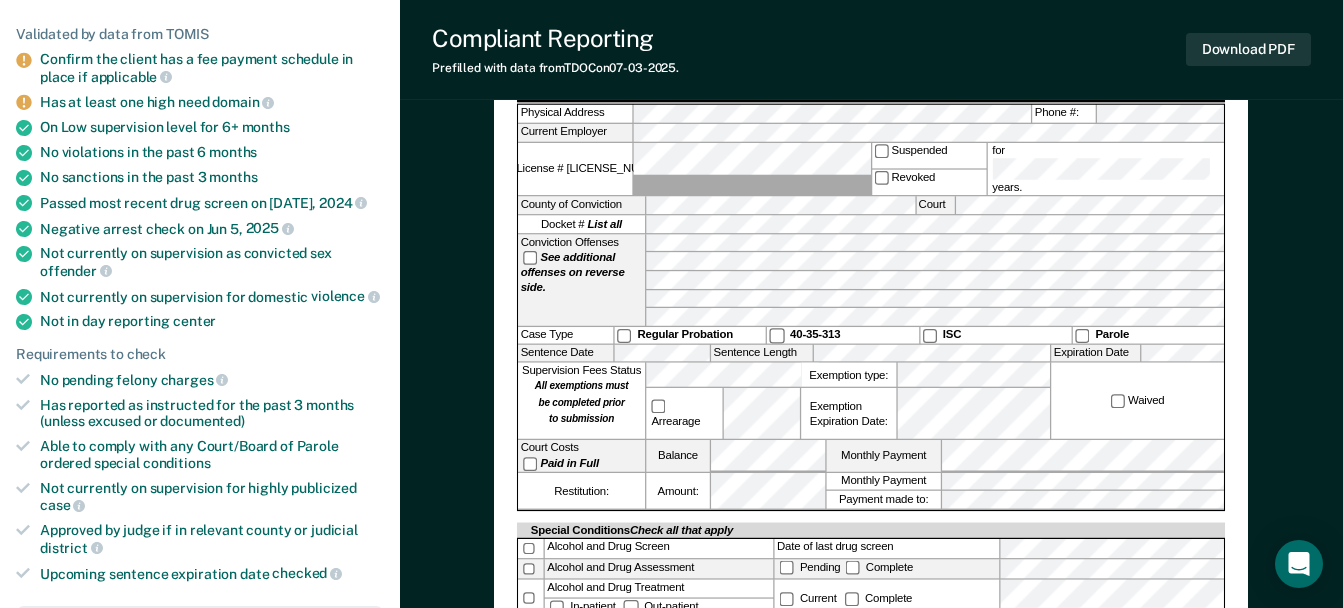 scroll, scrollTop: 200, scrollLeft: 0, axis: vertical 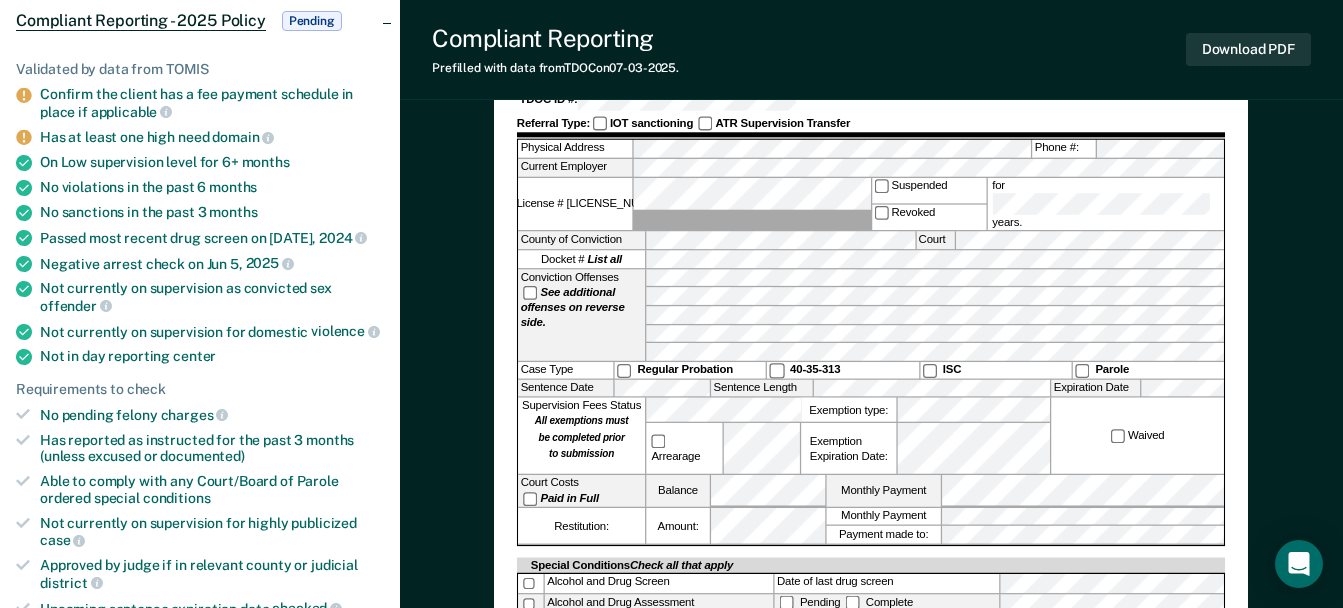 click on "Parole" at bounding box center [1148, 370] 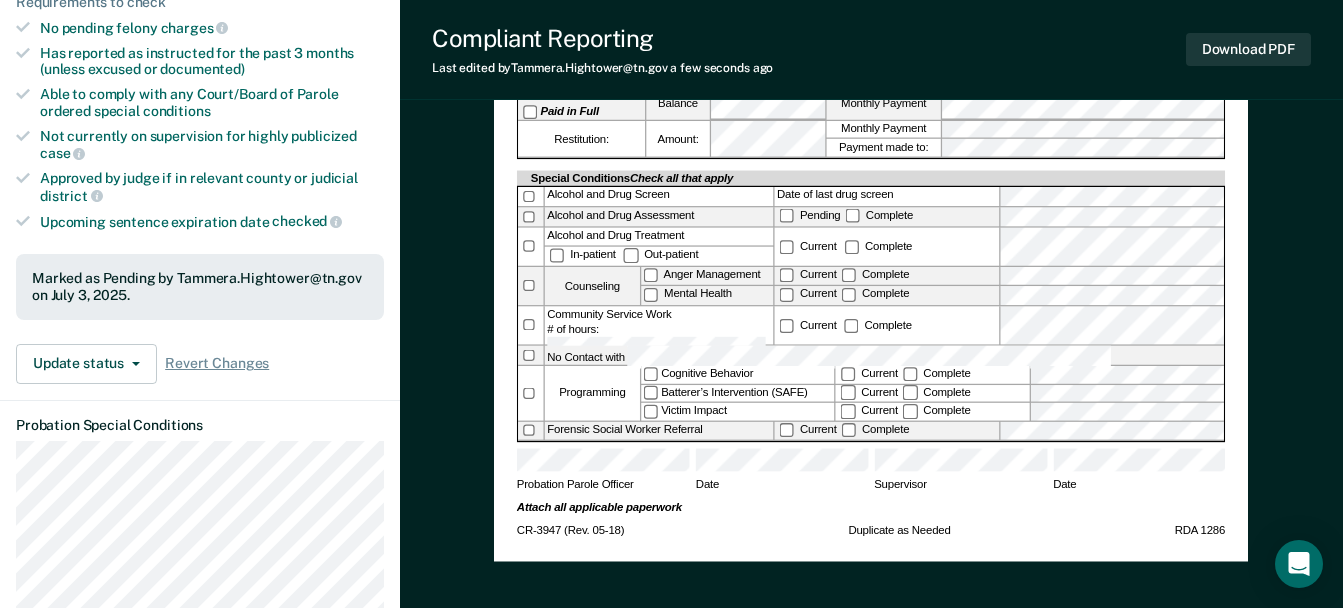 scroll, scrollTop: 600, scrollLeft: 0, axis: vertical 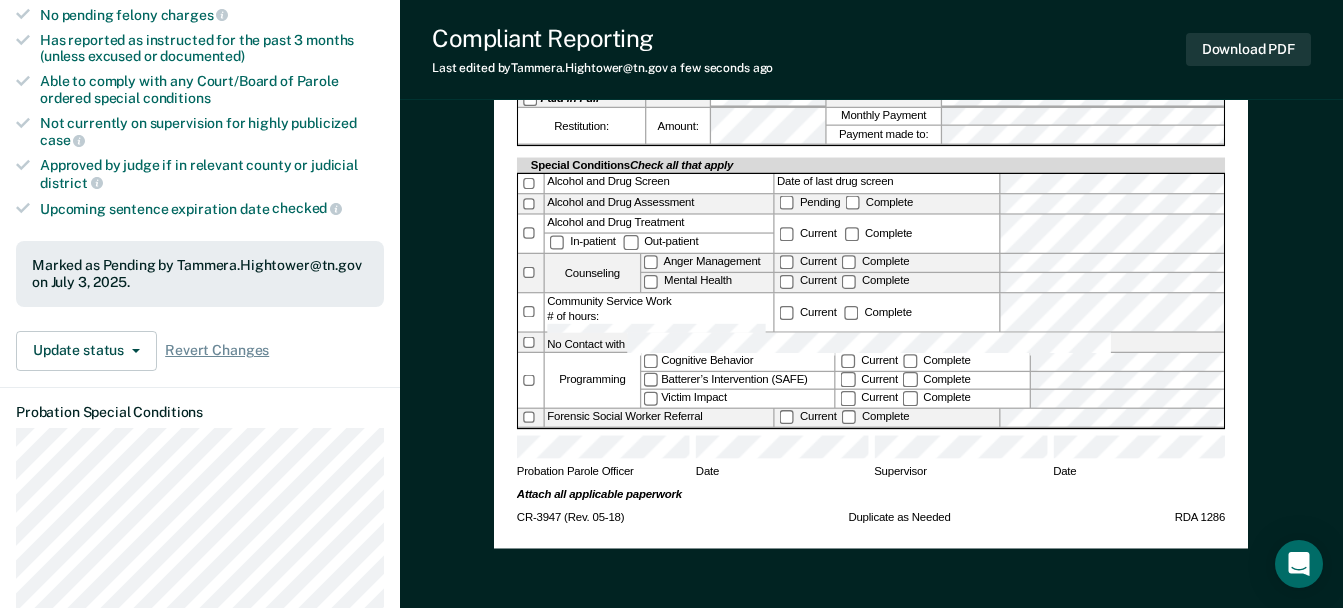 click at bounding box center [530, 380] 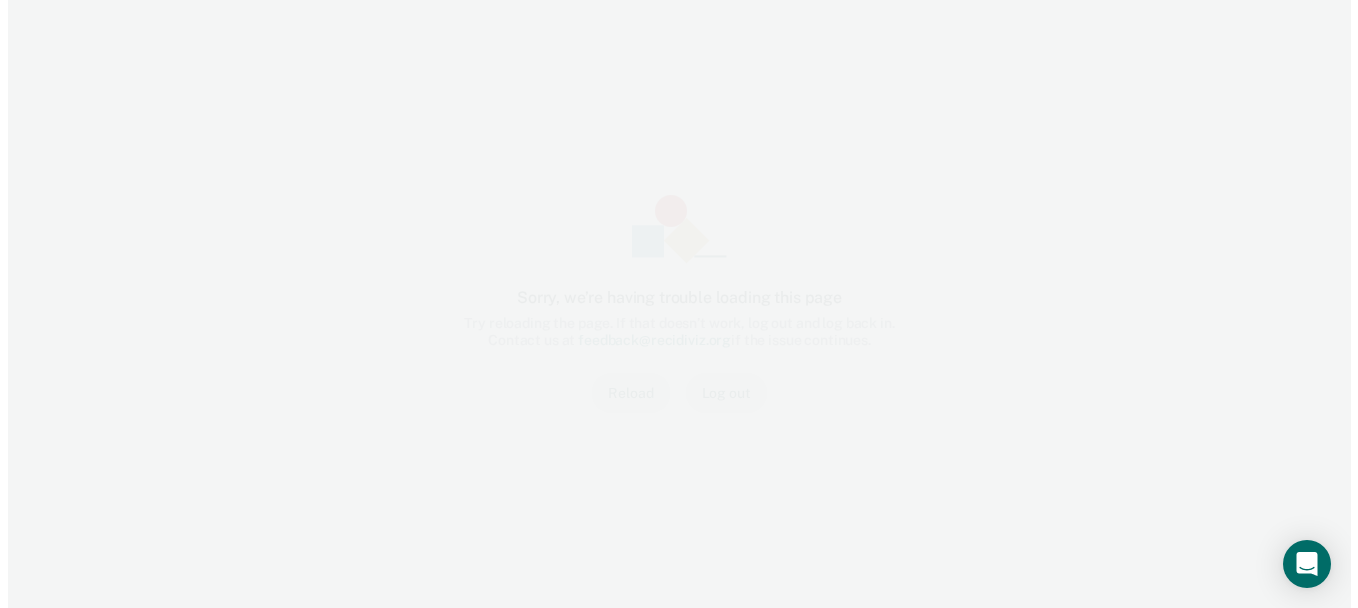 scroll, scrollTop: 0, scrollLeft: 0, axis: both 